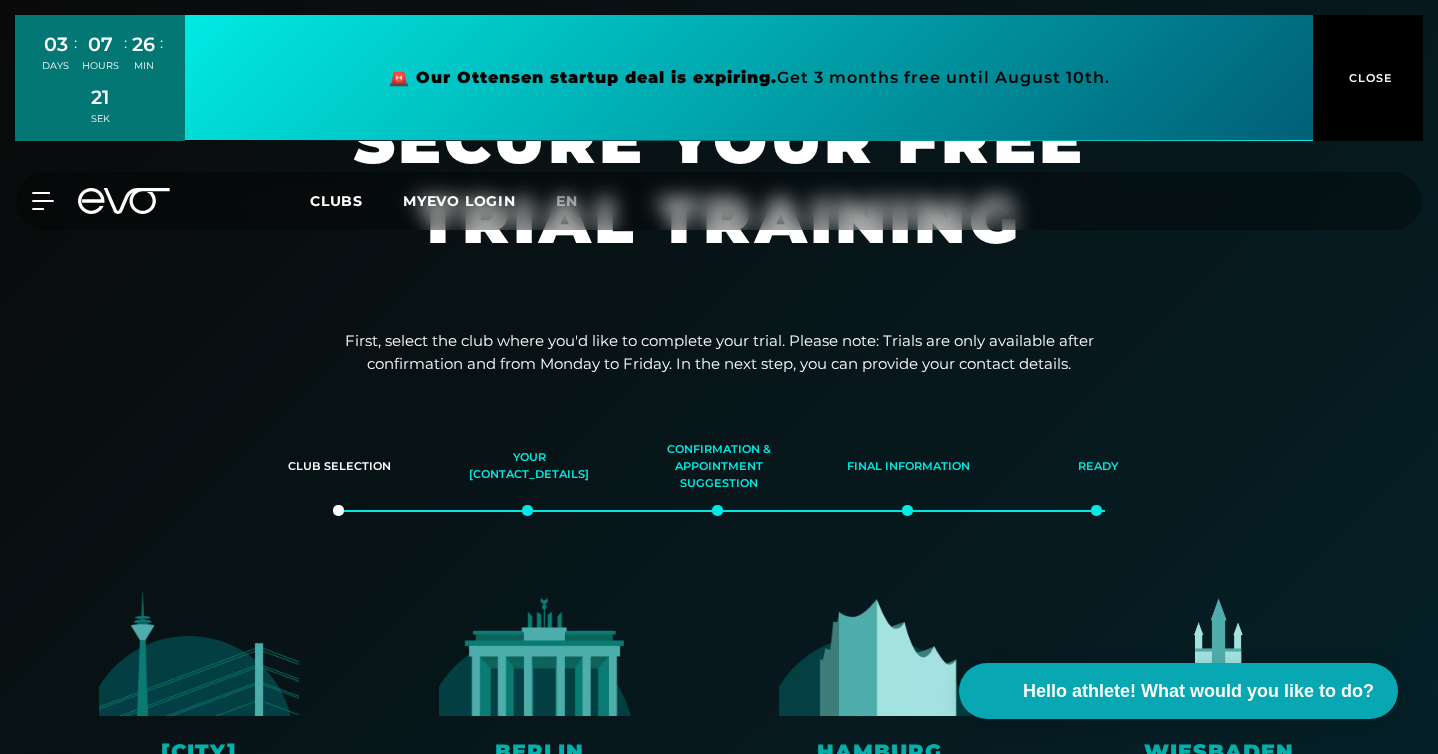 scroll, scrollTop: 564, scrollLeft: 0, axis: vertical 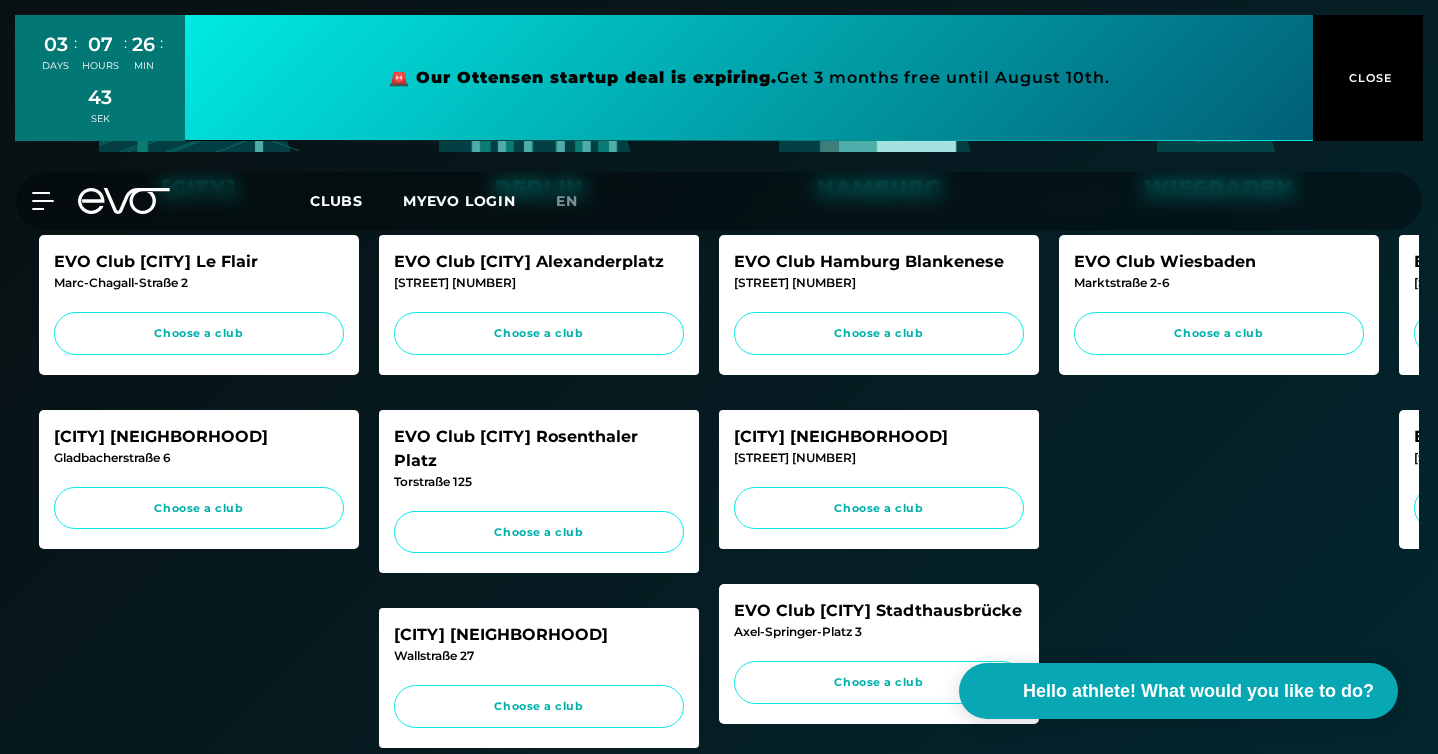 click on "CLOSE" at bounding box center [1371, 78] 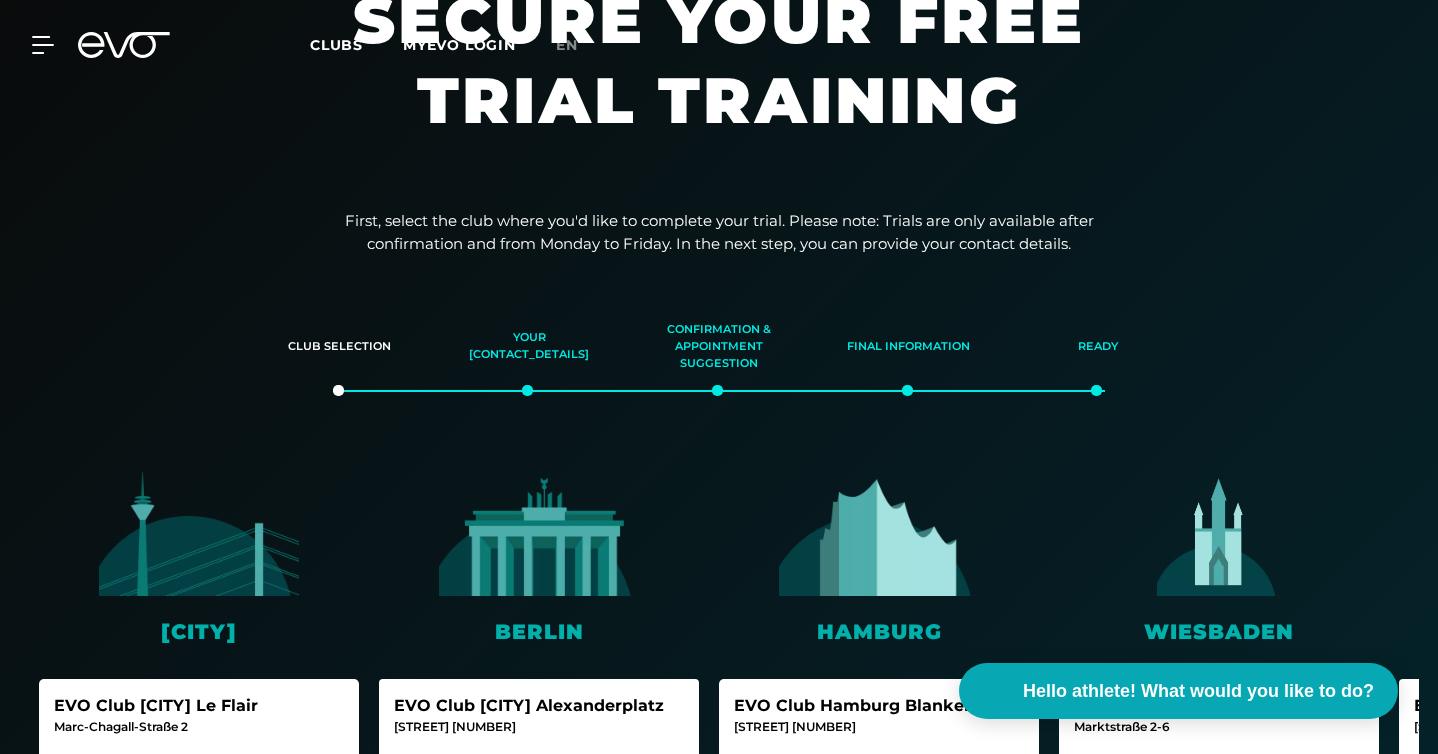 scroll, scrollTop: 0, scrollLeft: 0, axis: both 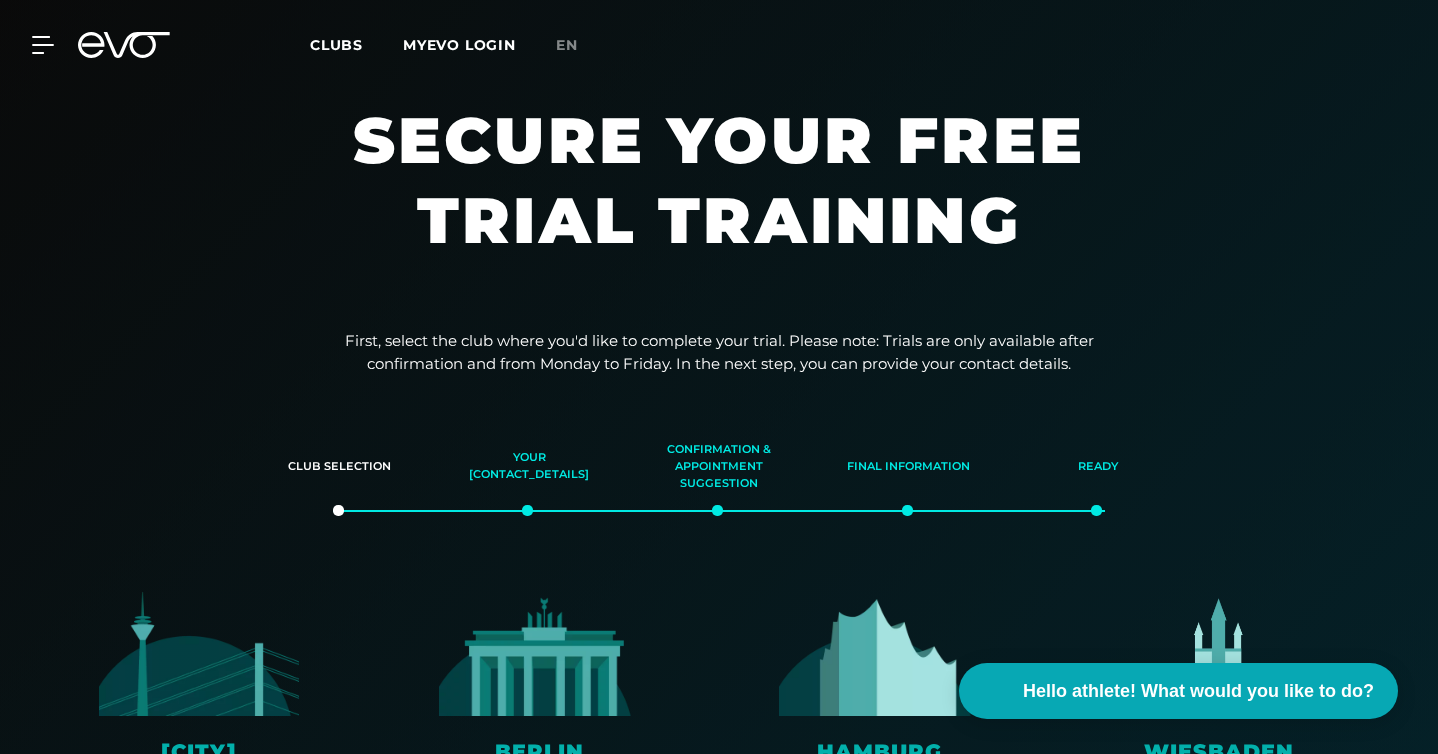 click 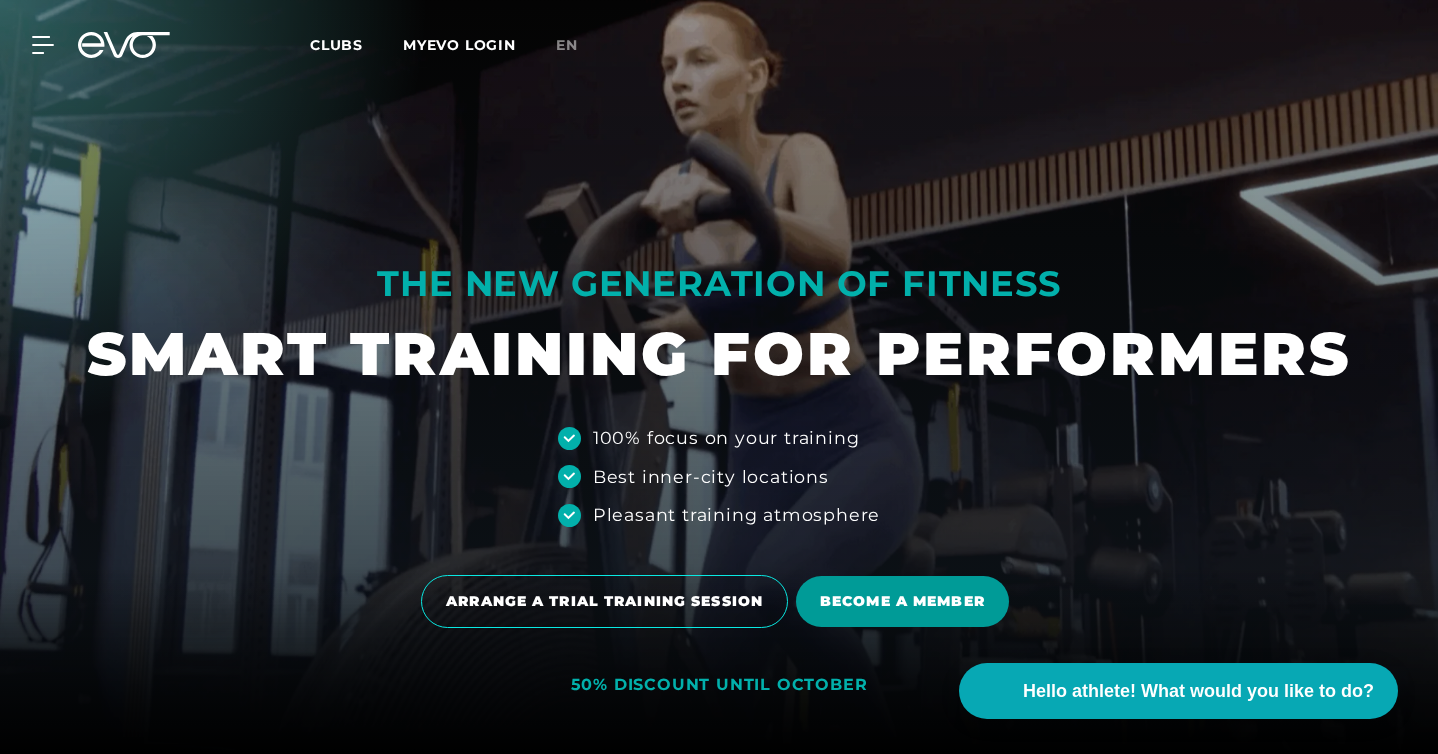 click on "BECOME A MEMBER" at bounding box center [902, 601] 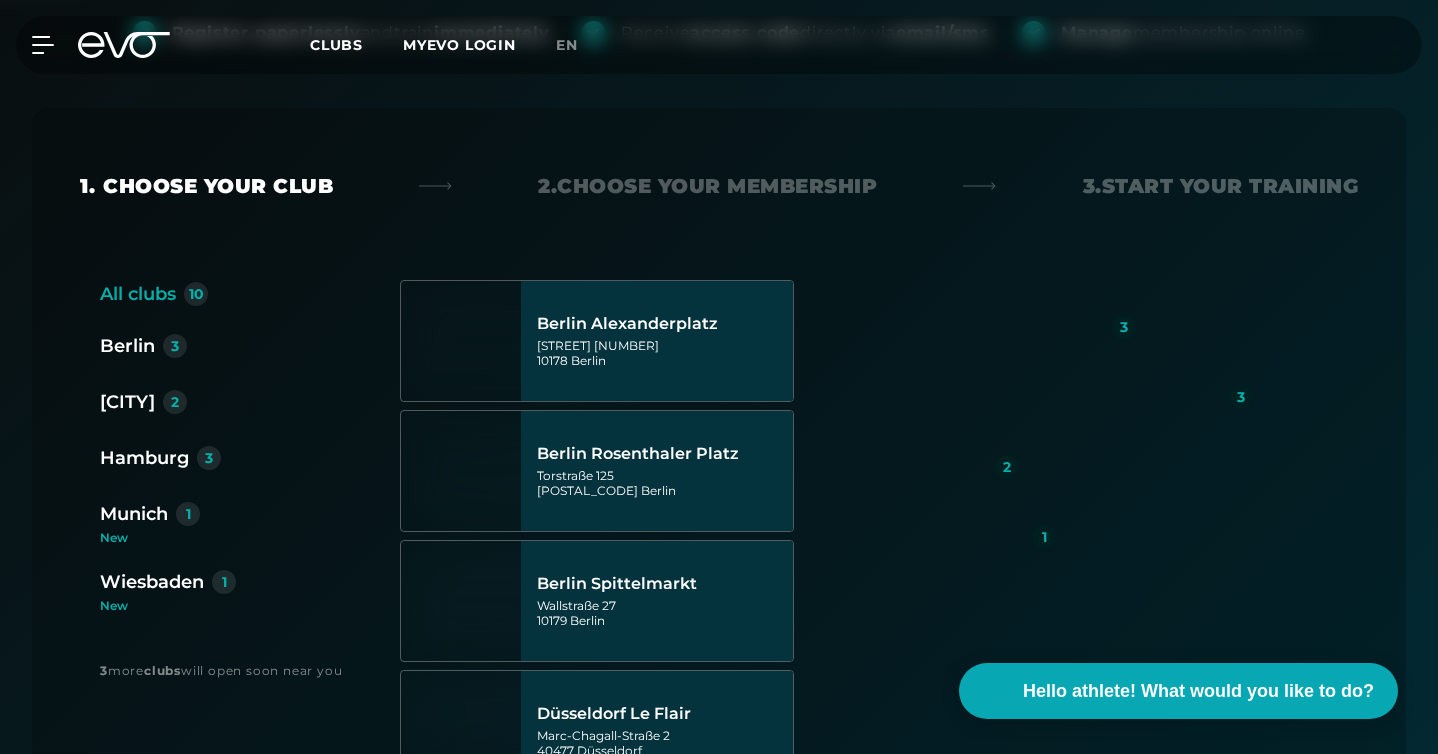 scroll, scrollTop: 528, scrollLeft: 0, axis: vertical 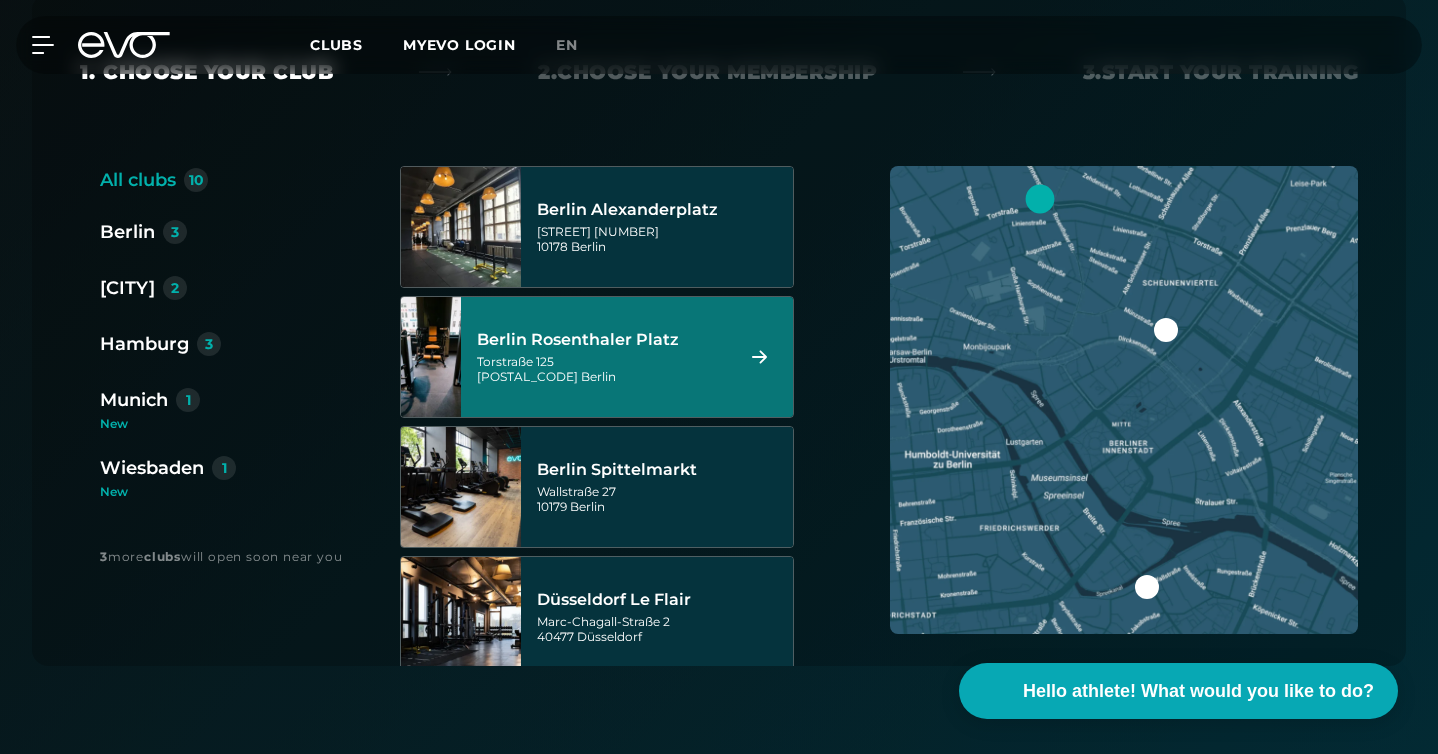 click on "[CITY] [CITY] [STREET] [NUMBER] [POSTAL_CODE] [CITY]" at bounding box center [602, 357] 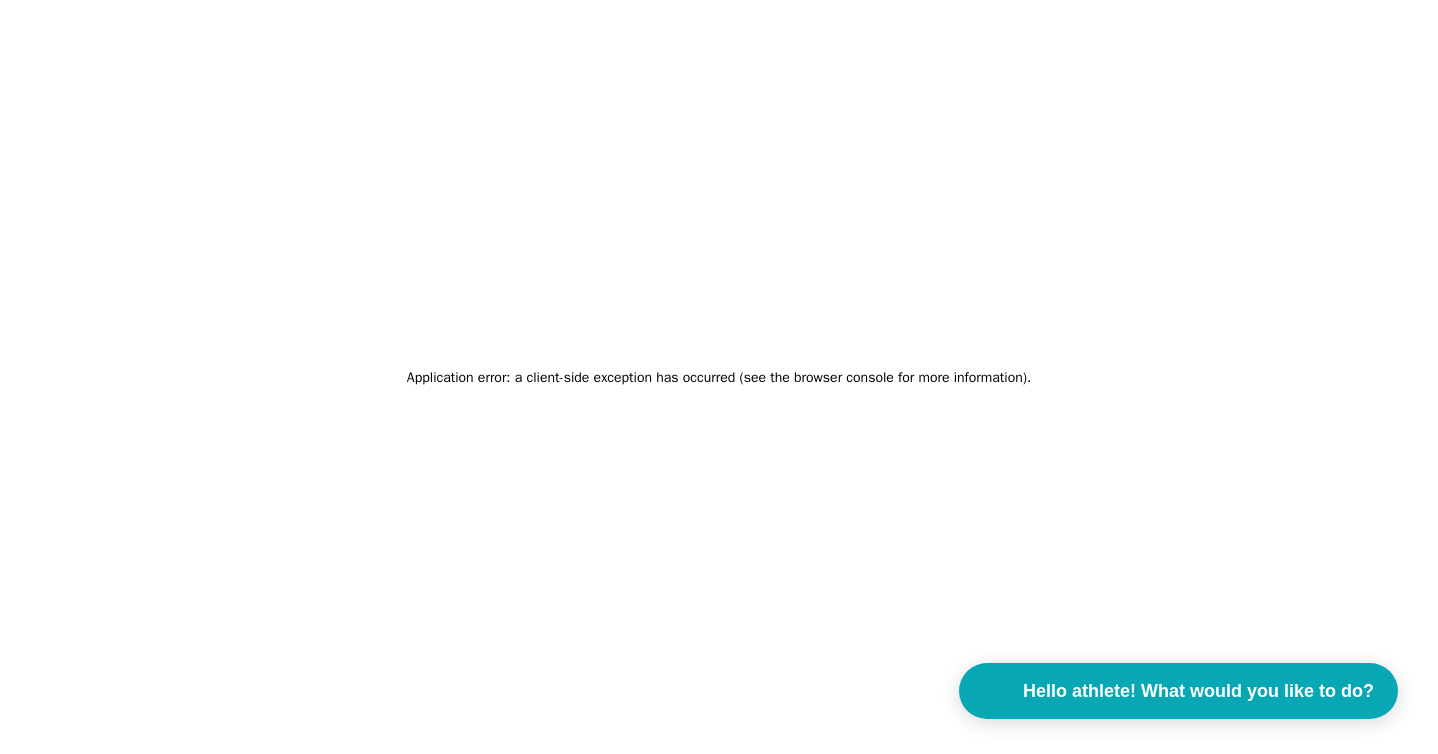 scroll, scrollTop: 0, scrollLeft: 0, axis: both 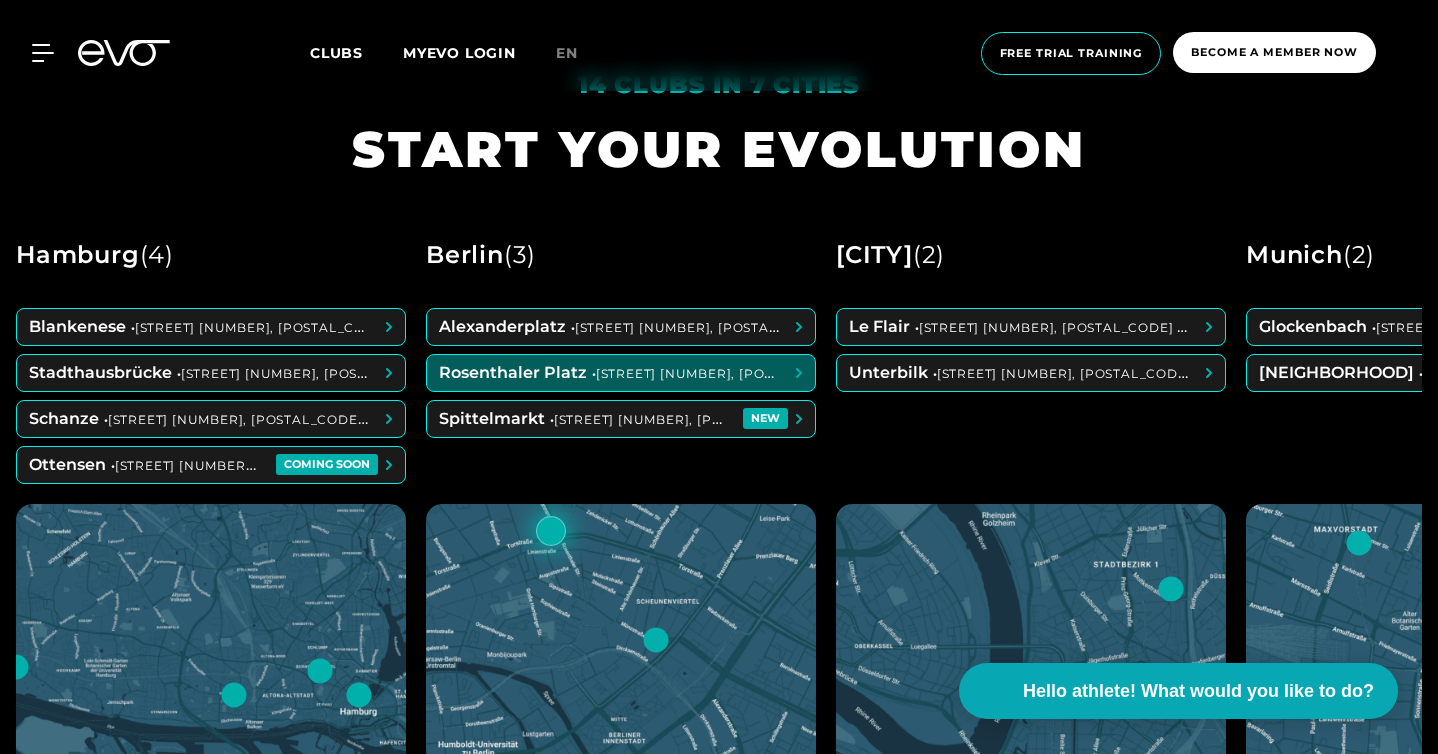 click at bounding box center (621, 373) 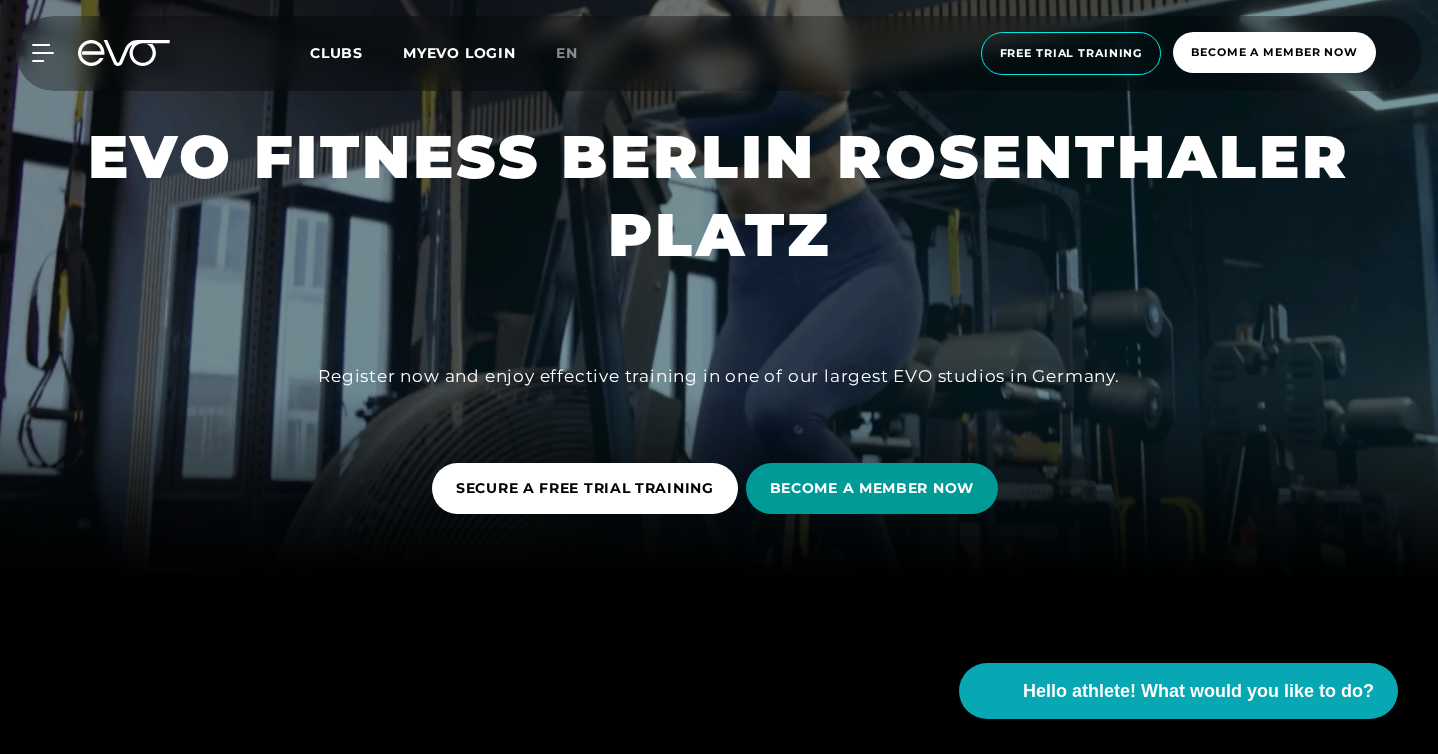 scroll, scrollTop: 176, scrollLeft: 0, axis: vertical 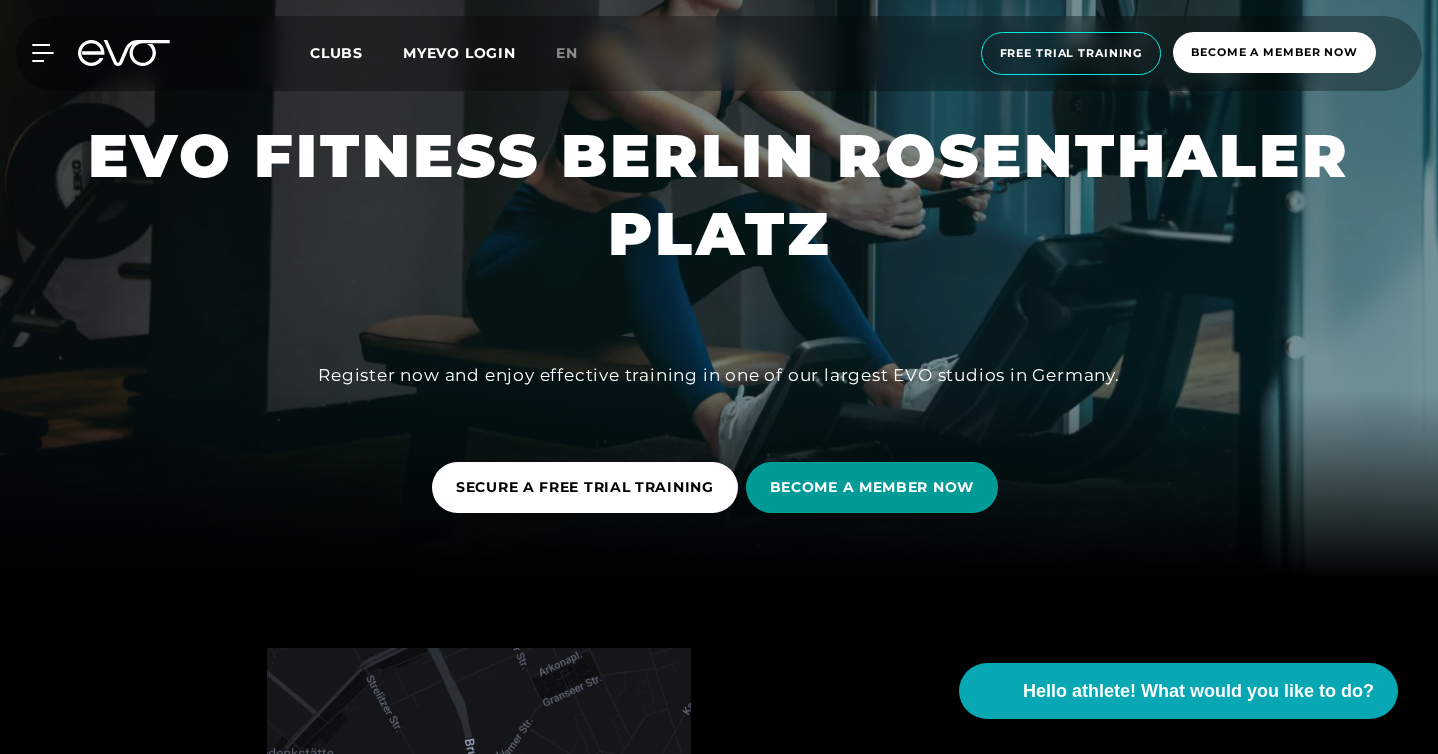 click on "BECOME A MEMBER NOW" at bounding box center (872, 487) 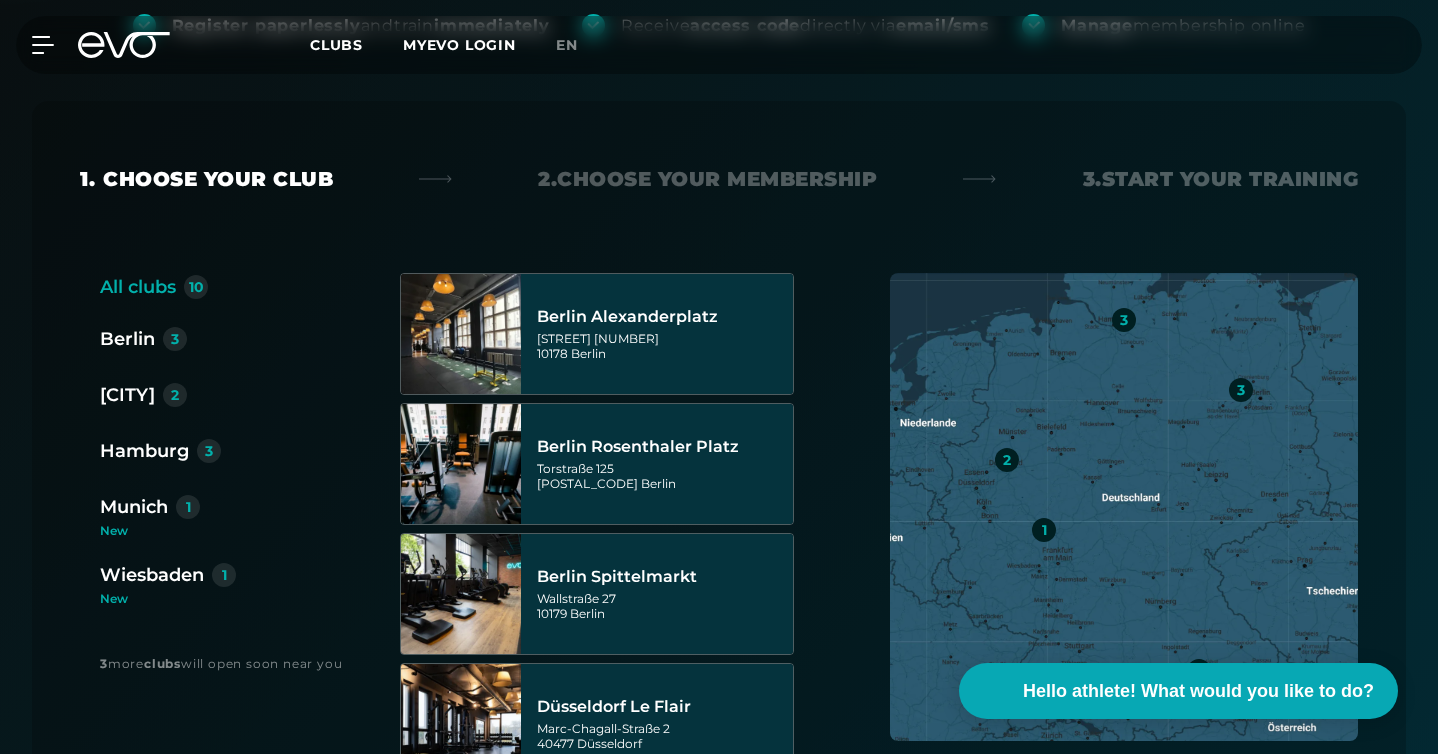 scroll, scrollTop: 532, scrollLeft: 0, axis: vertical 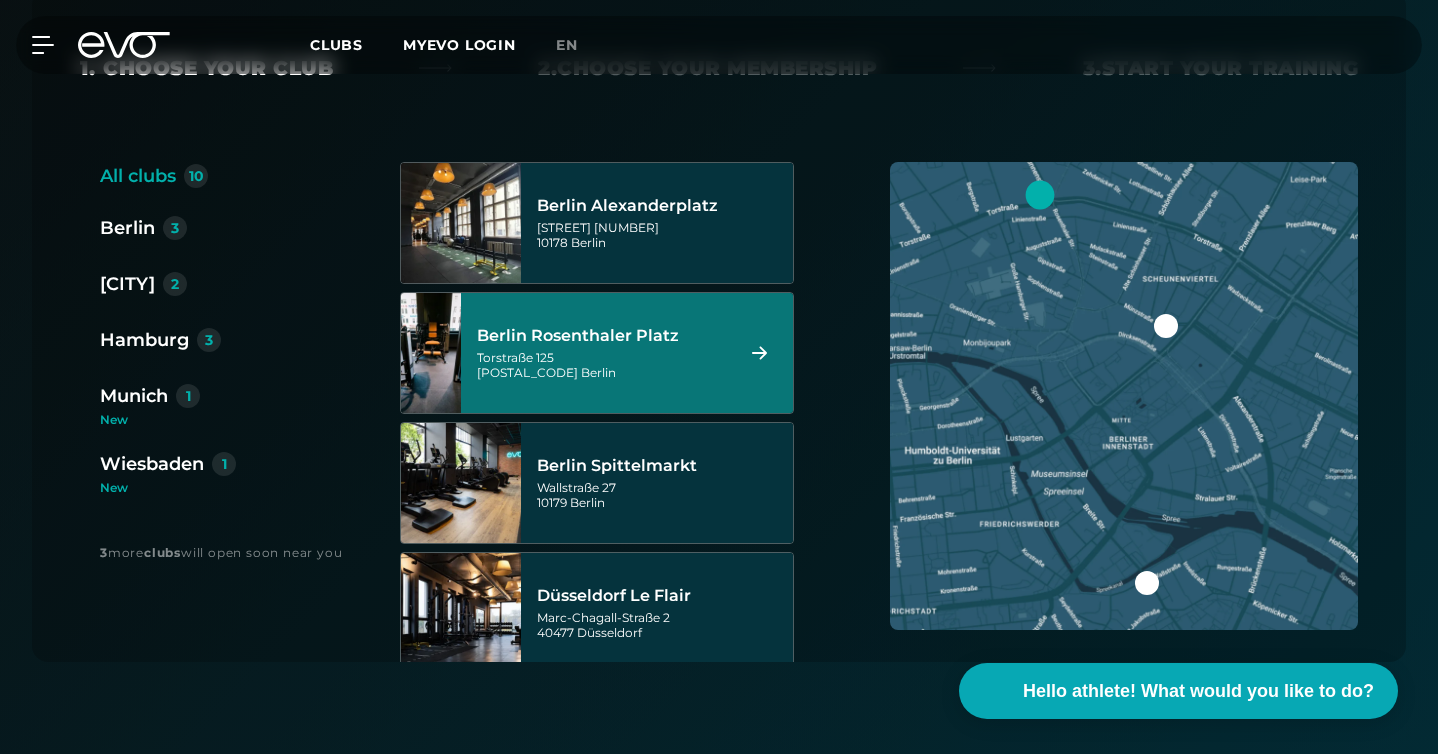 click on "[STREET] [NUMBER] [POSTAL_CODE] [CITY]" at bounding box center [602, 365] 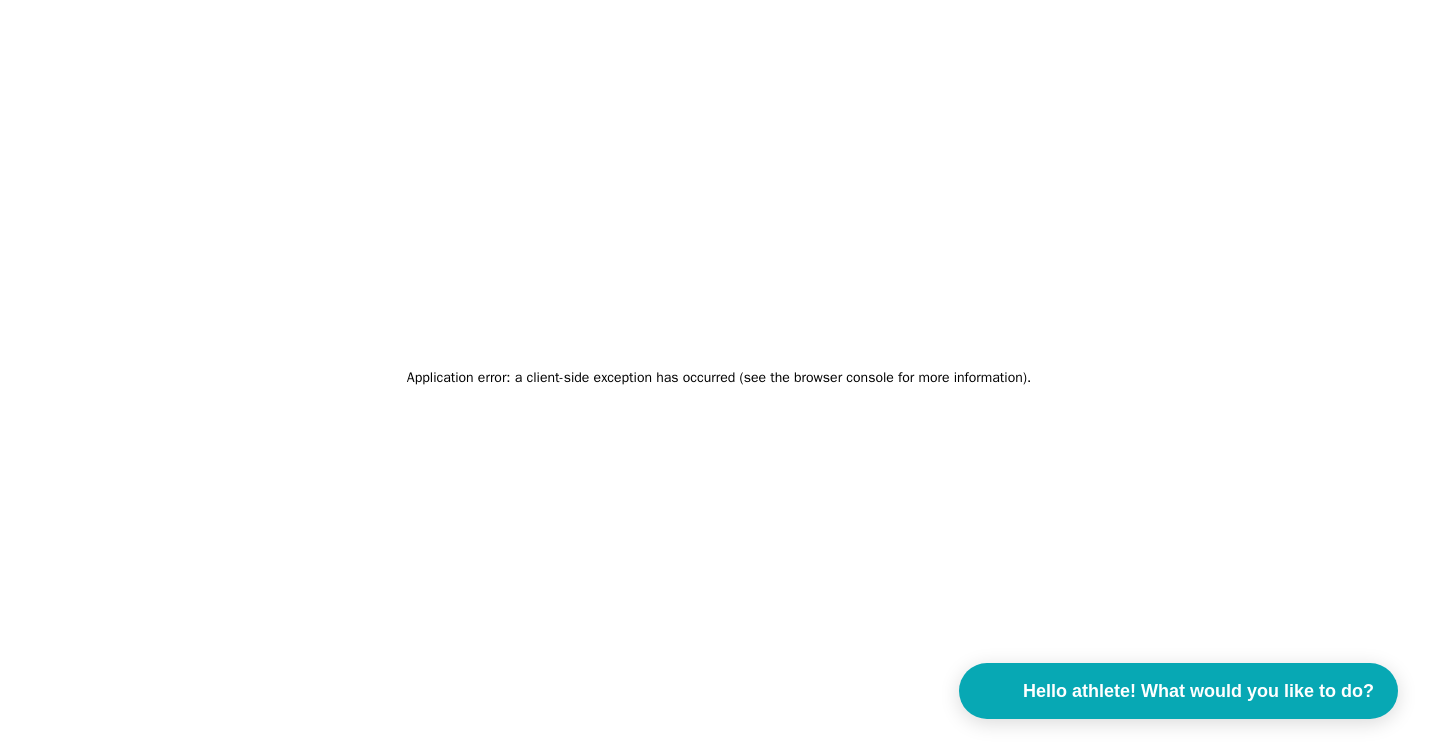 scroll, scrollTop: 0, scrollLeft: 0, axis: both 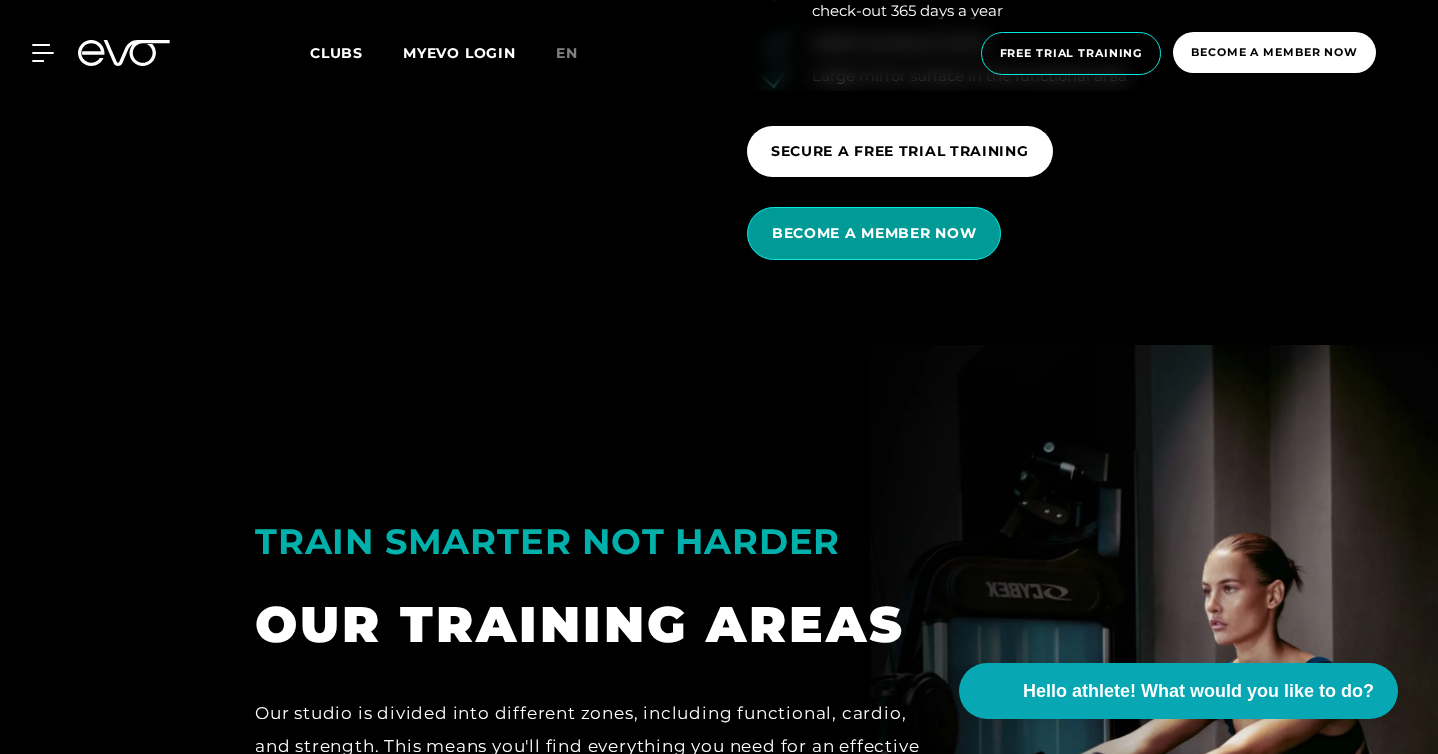 click on "BECOME A MEMBER NOW" at bounding box center (874, 233) 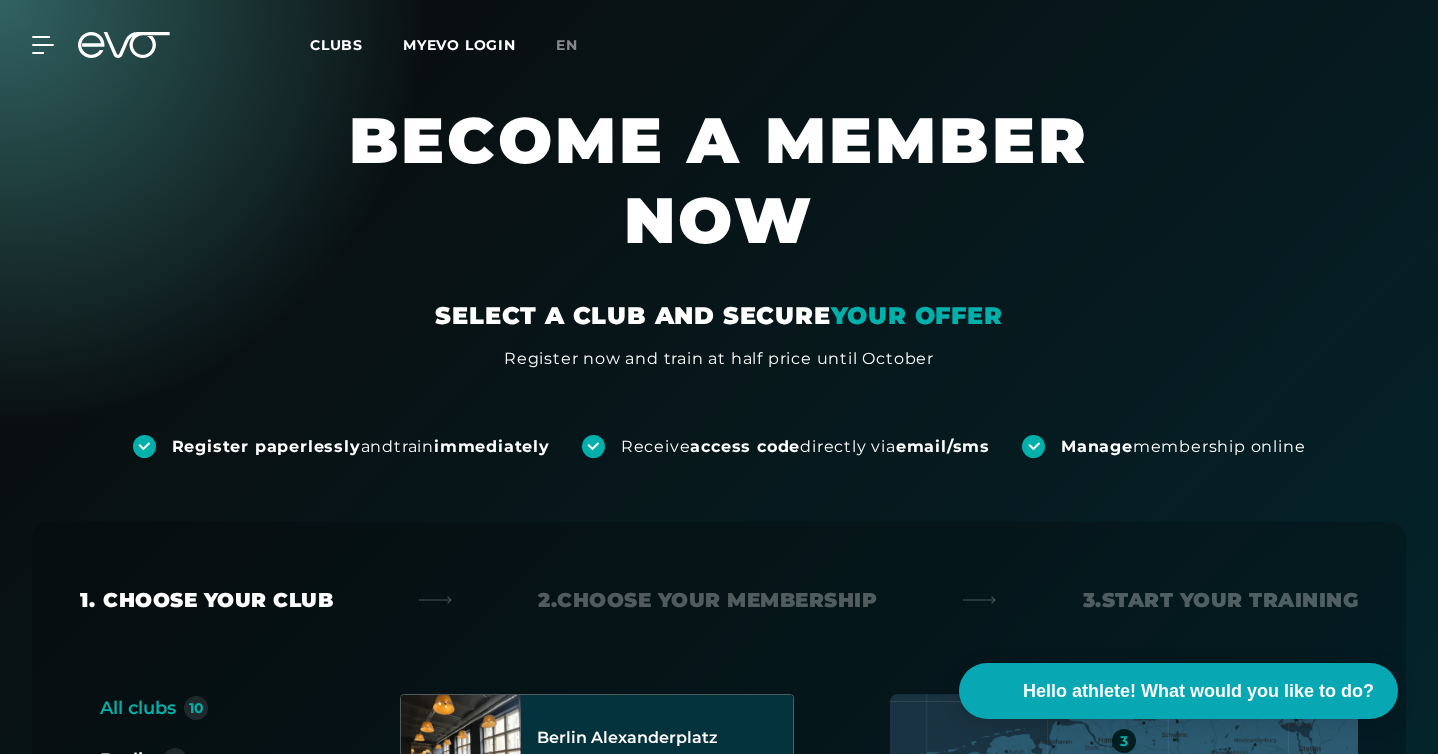scroll, scrollTop: 270, scrollLeft: 0, axis: vertical 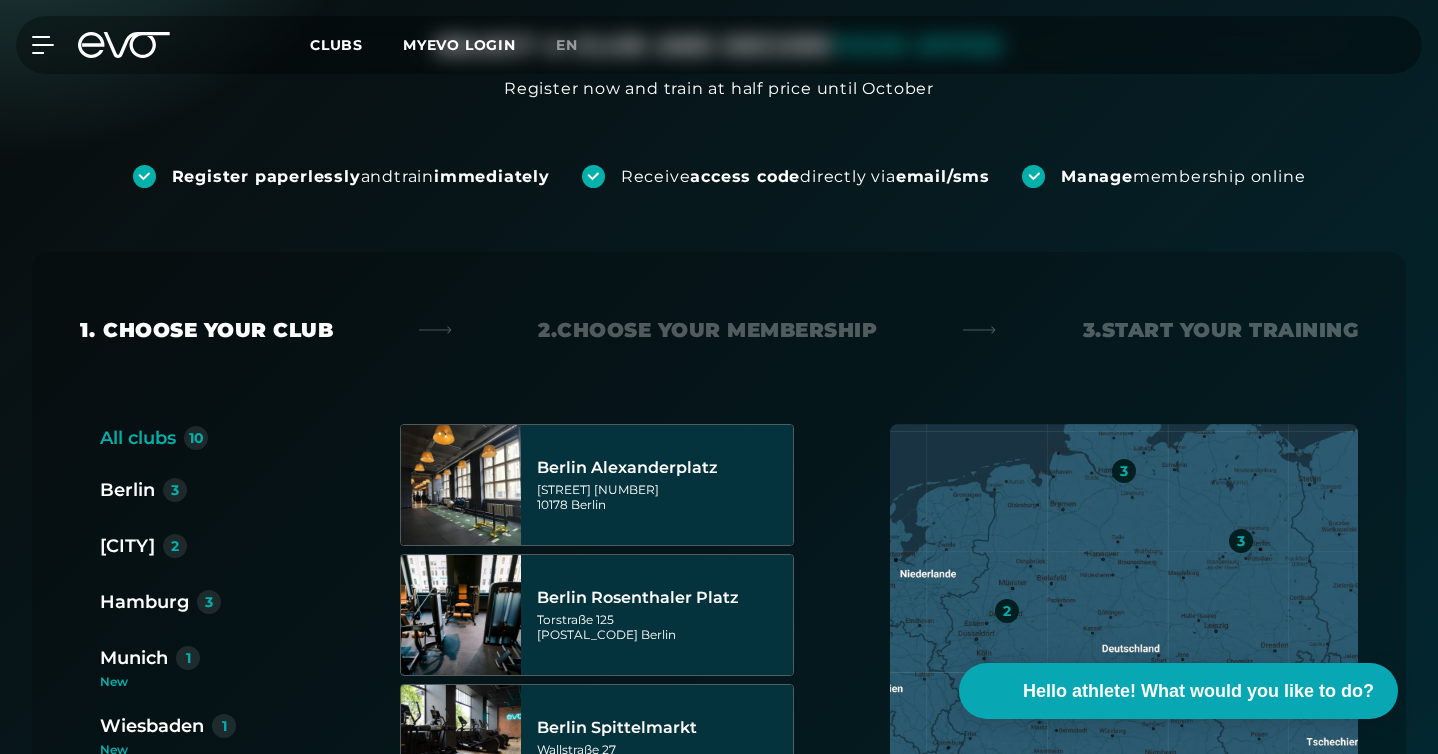 click on "Berlin" at bounding box center (127, 490) 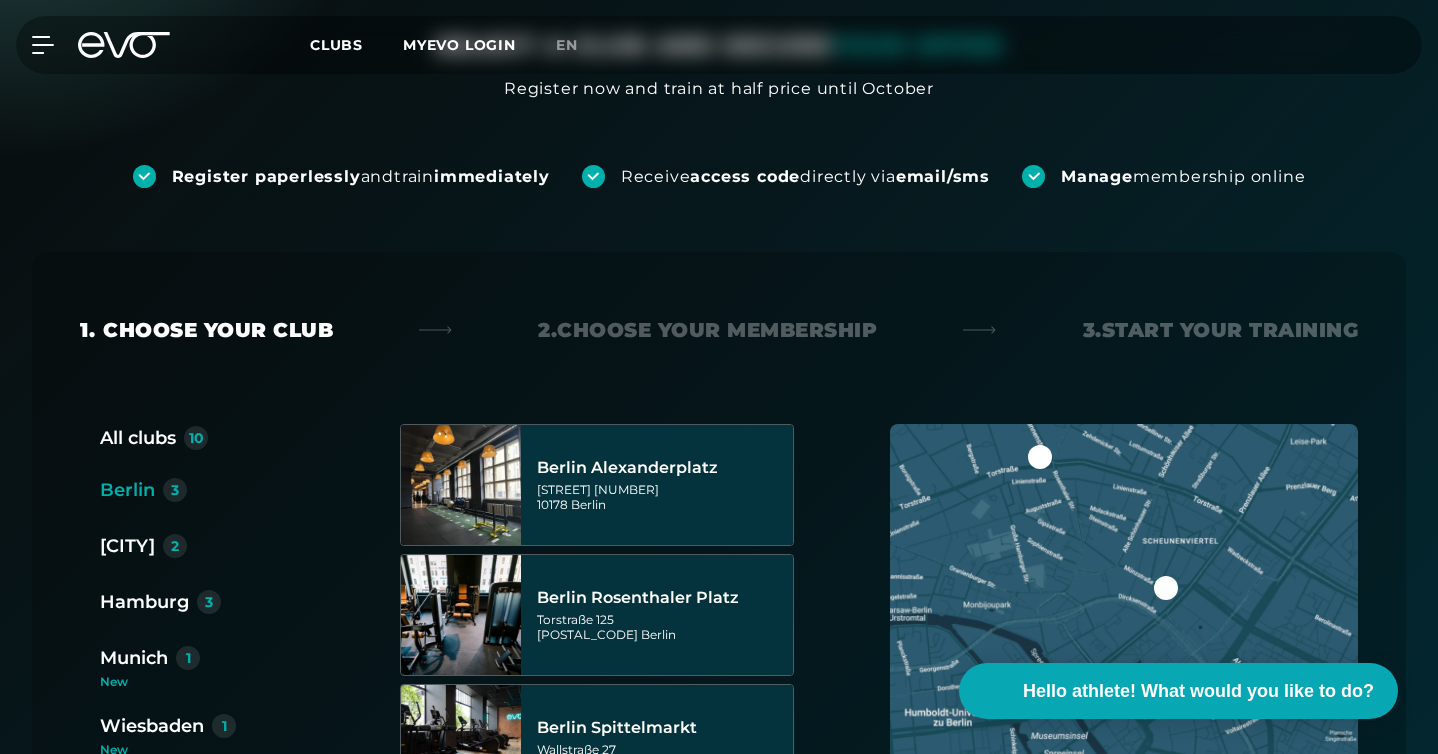 click on "3" at bounding box center (175, 490) 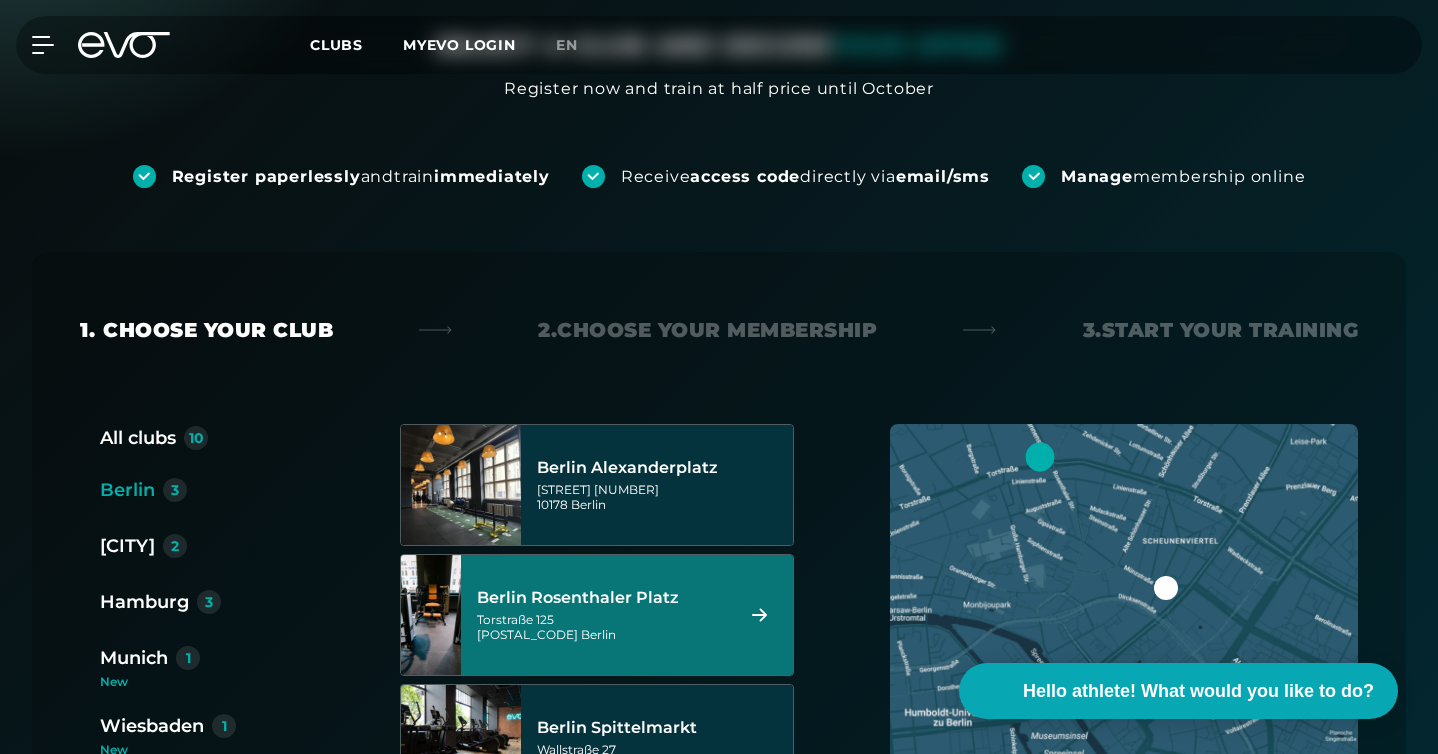 click at bounding box center [1166, 588] 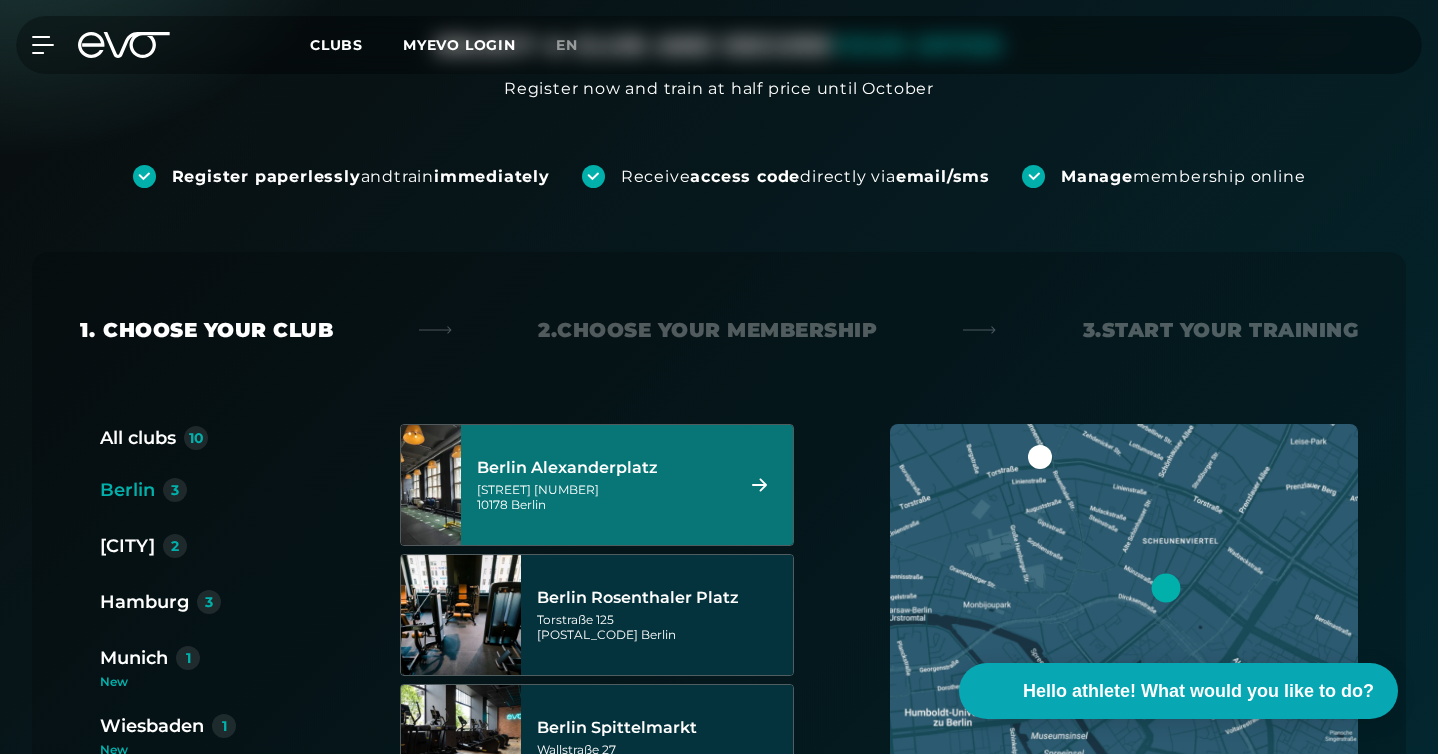 click at bounding box center (1040, 457) 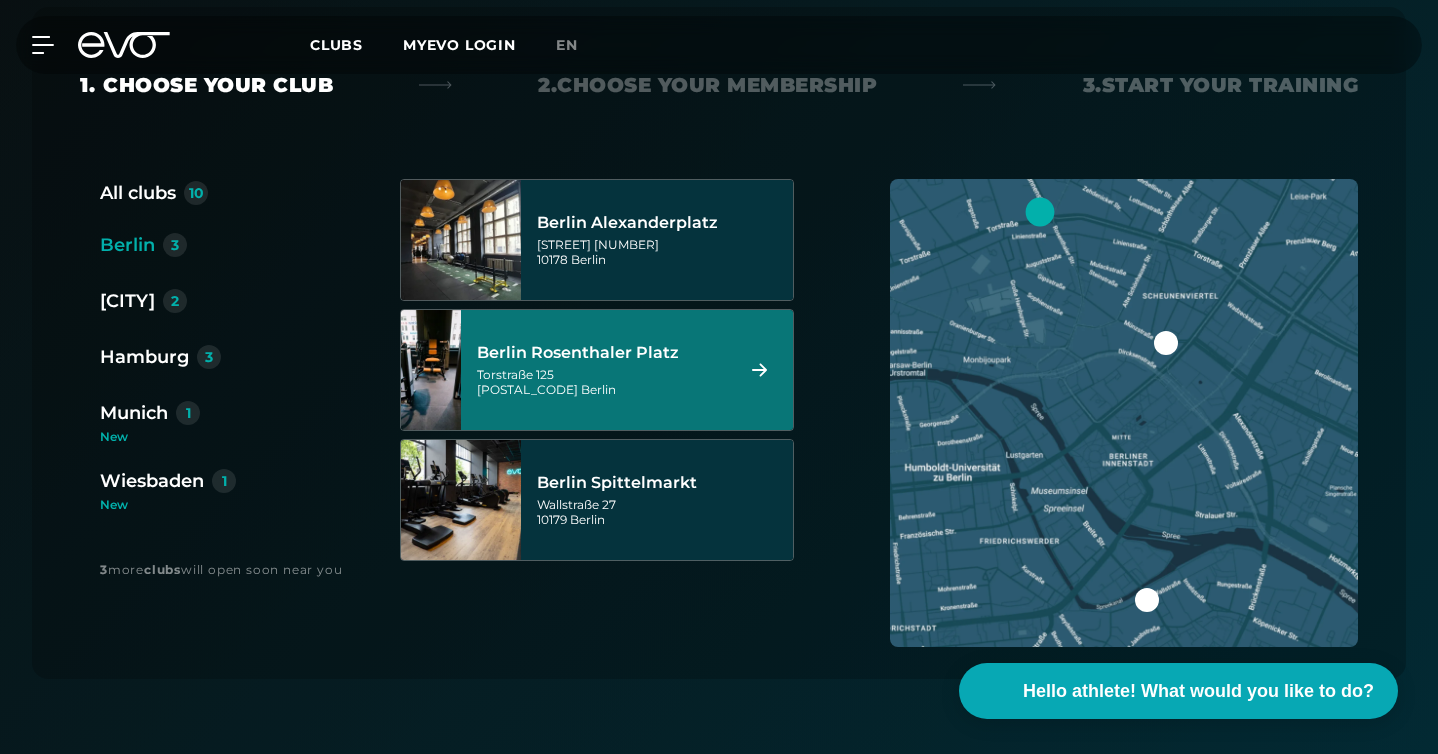 scroll, scrollTop: 521, scrollLeft: 0, axis: vertical 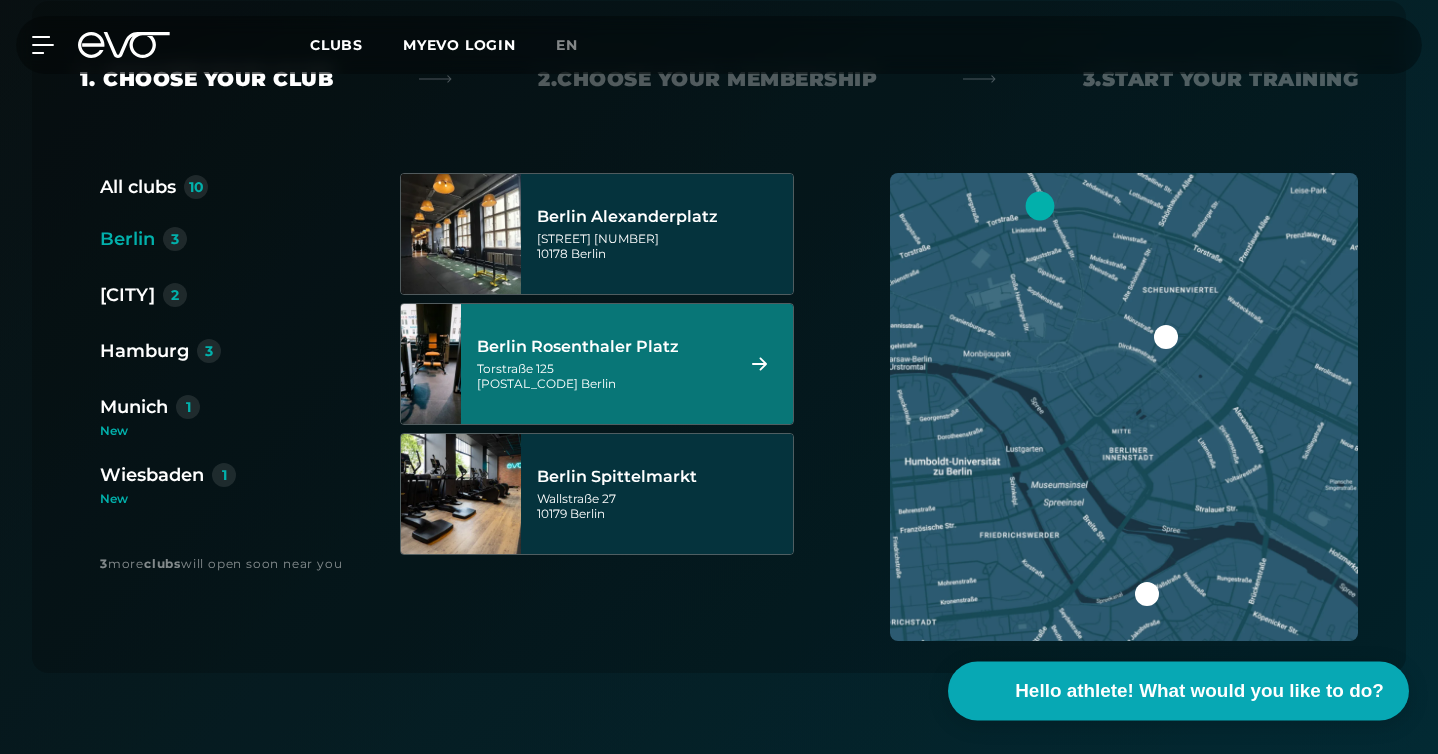click on "Hello athlete! What would you like to do?" at bounding box center (1199, 690) 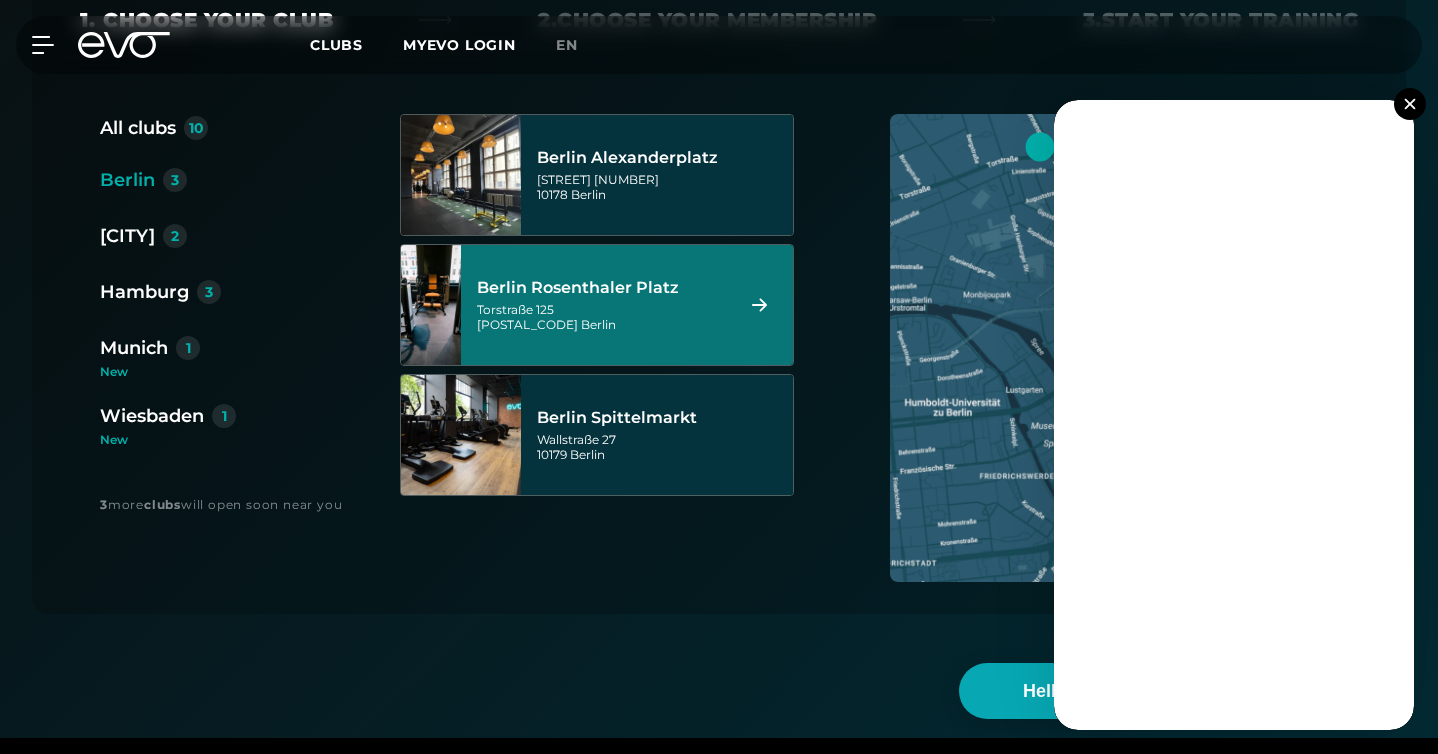 scroll, scrollTop: 480, scrollLeft: 0, axis: vertical 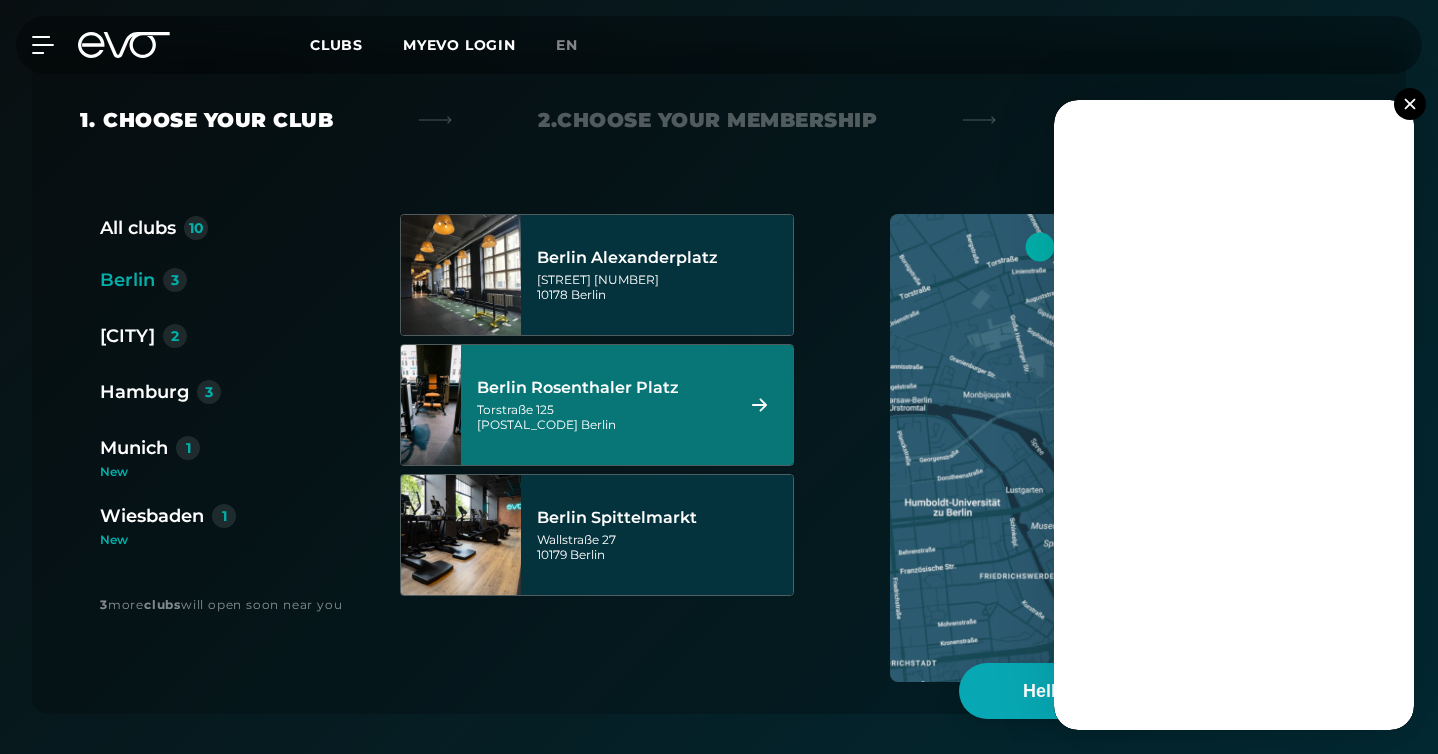 click at bounding box center [1409, 103] 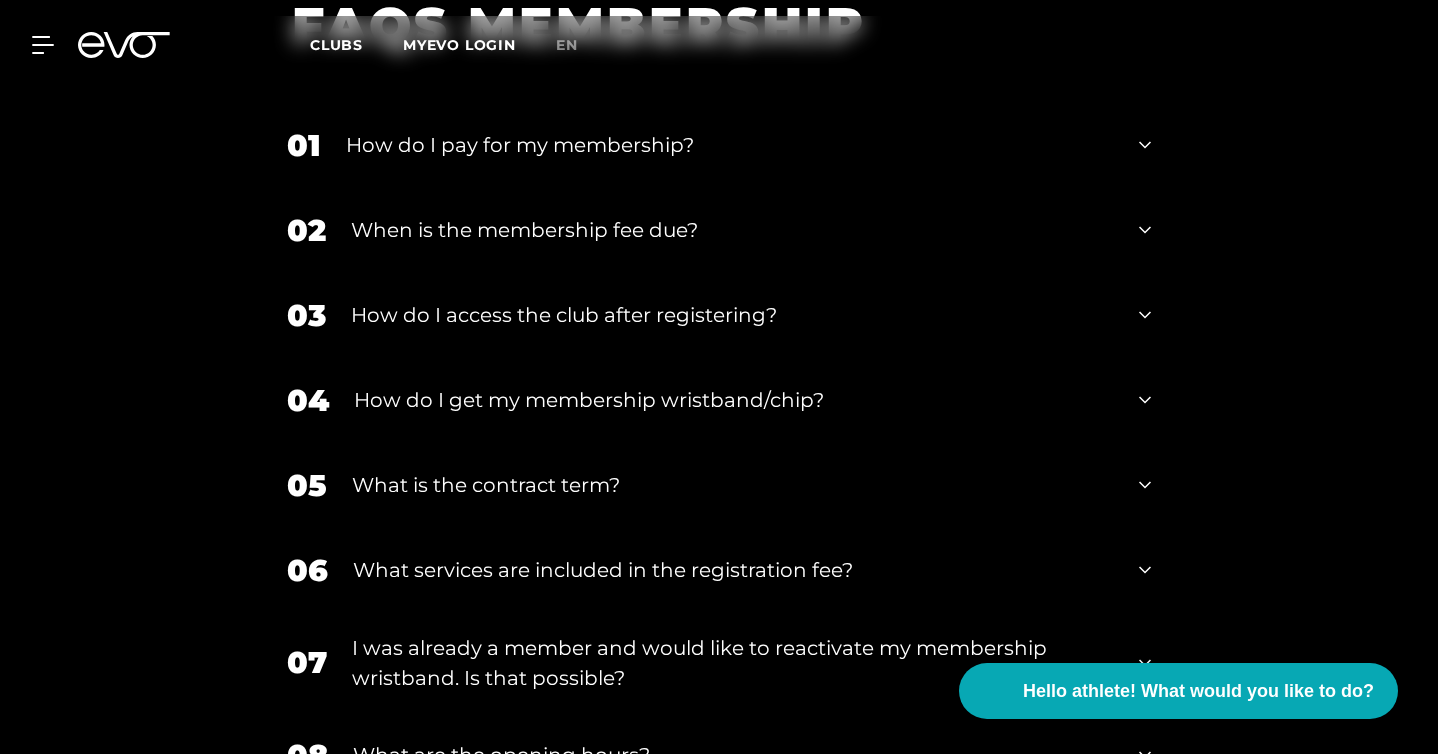 scroll, scrollTop: 2559, scrollLeft: 0, axis: vertical 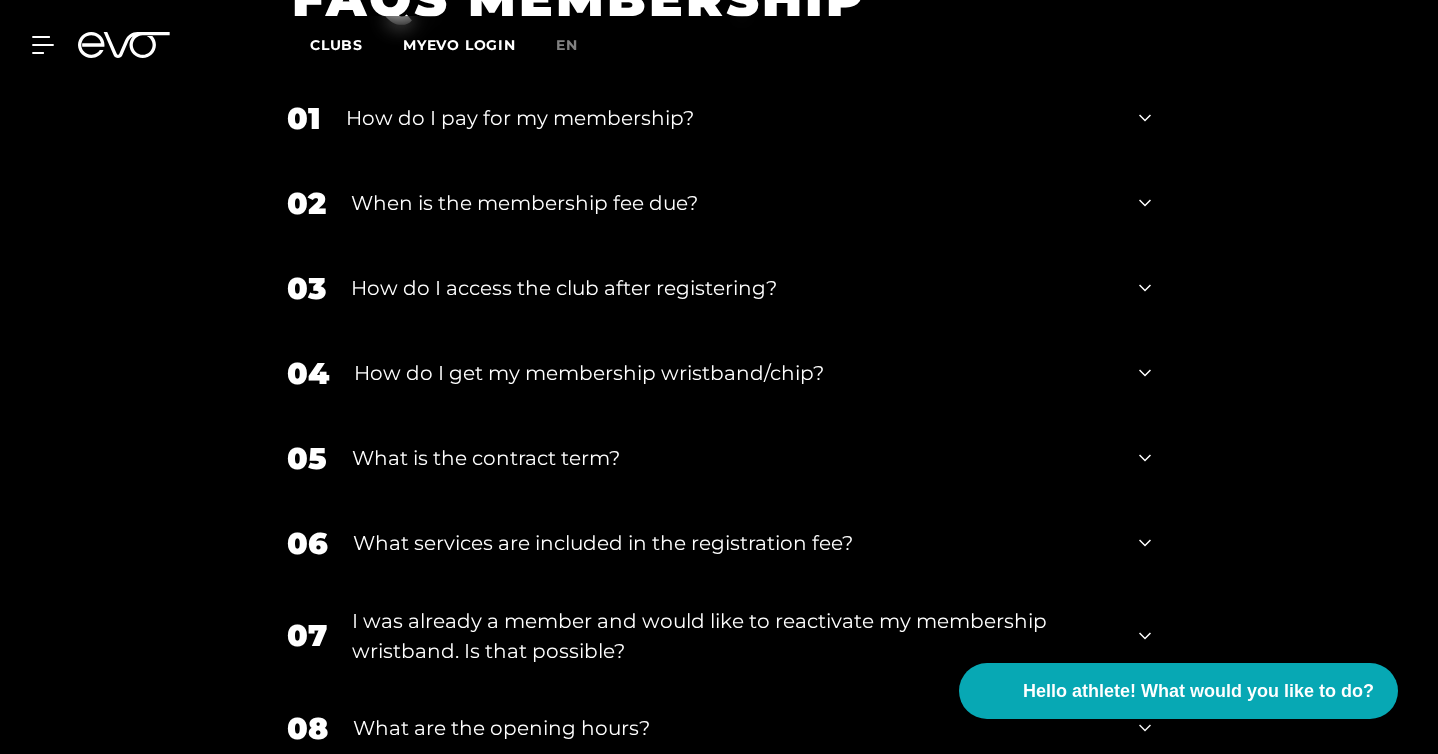 click on "When is the membership fee due?" at bounding box center [732, 203] 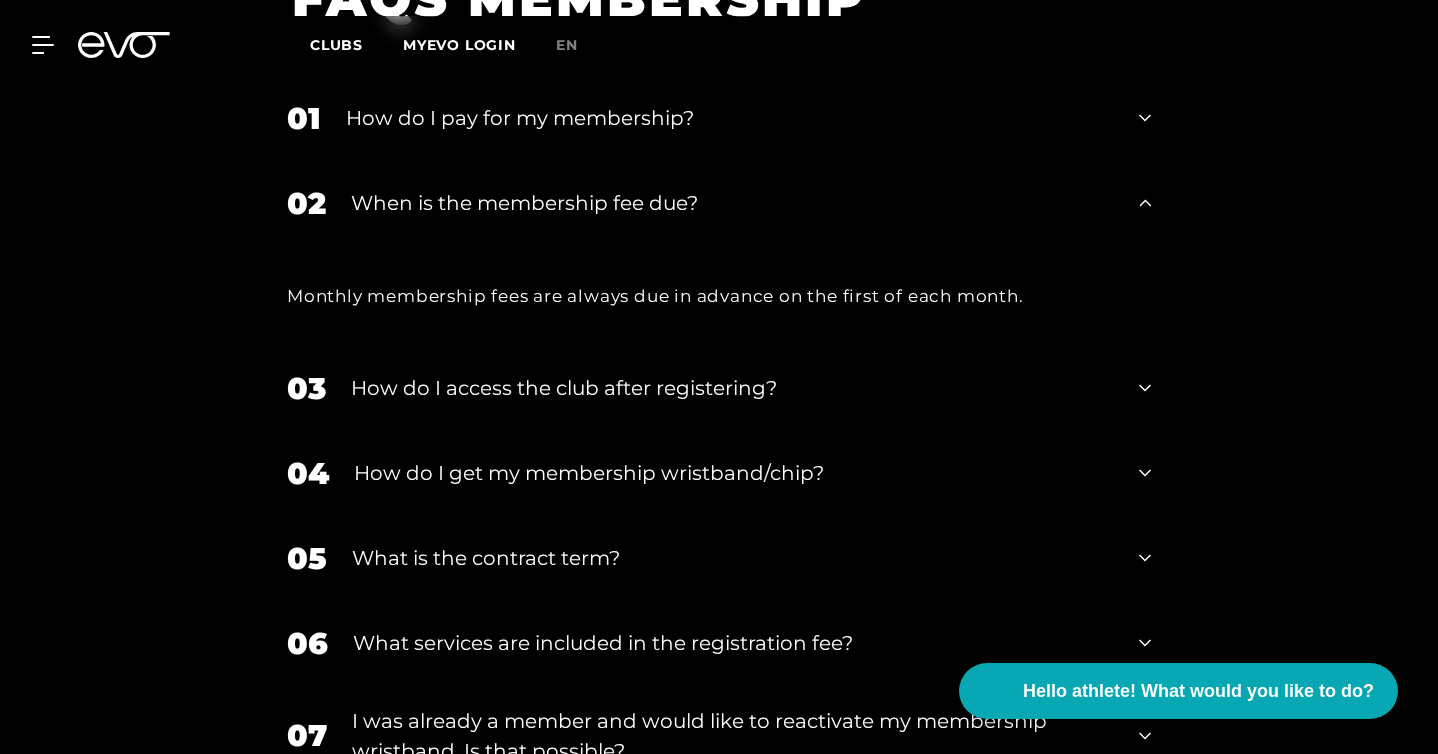 click on "When is the membership fee due?" at bounding box center (732, 203) 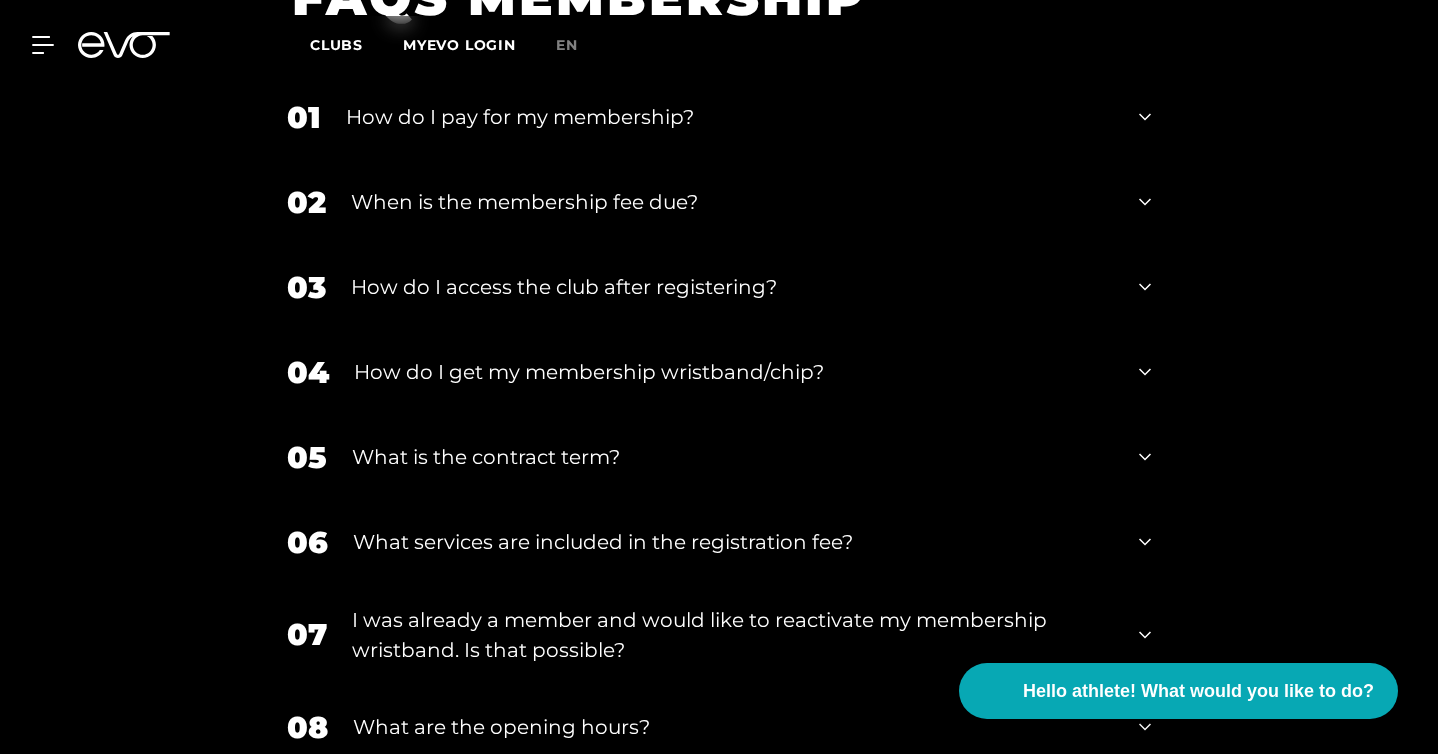 scroll, scrollTop: 2647, scrollLeft: 0, axis: vertical 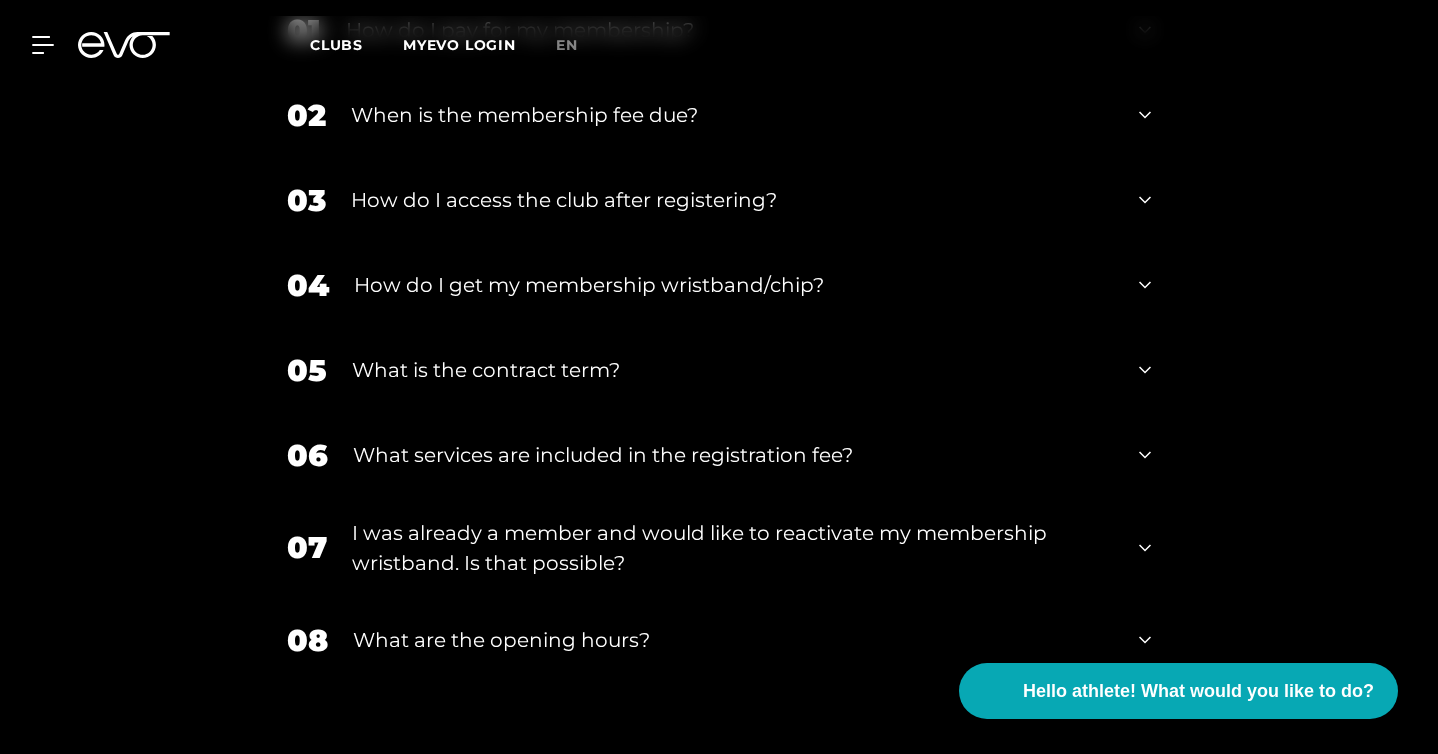 click on "How do I access the club after registering?" at bounding box center (732, 200) 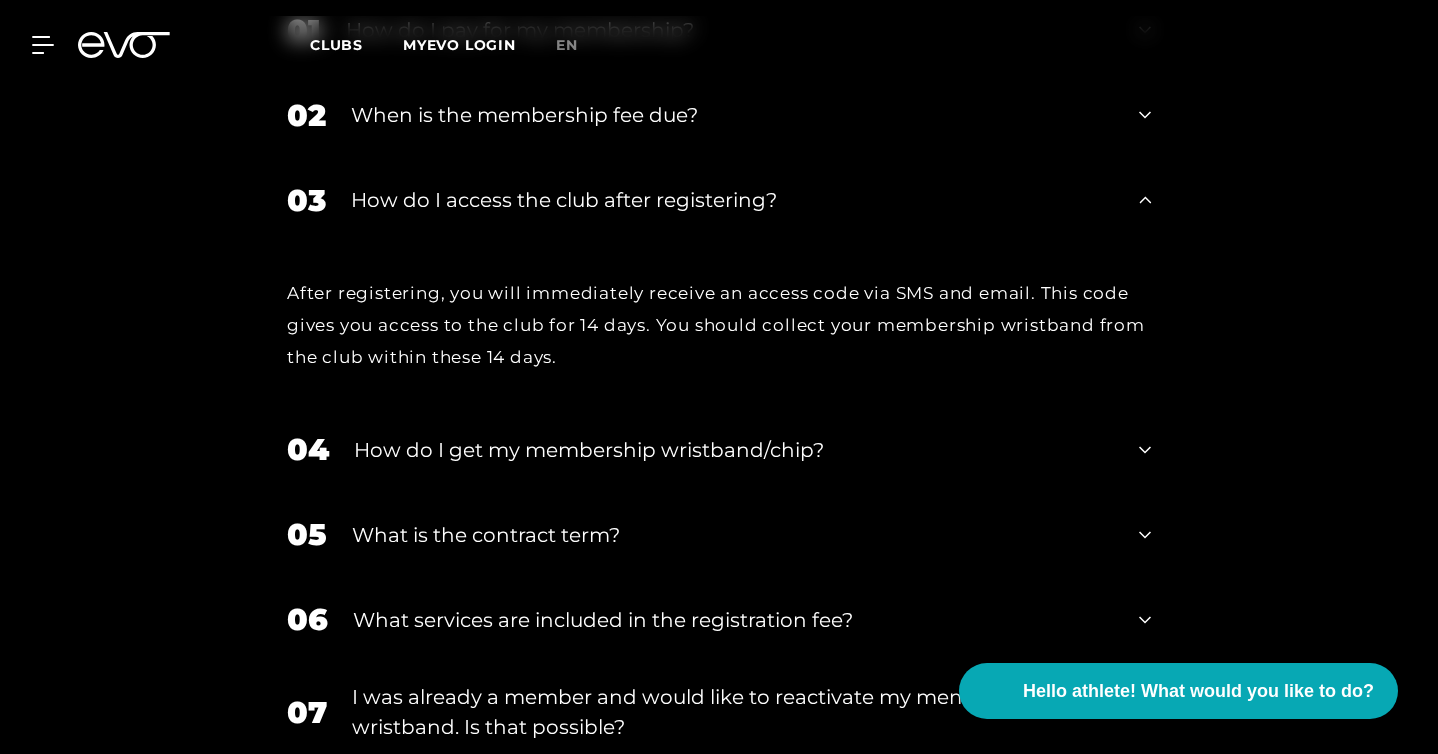 click on "How do I access the club after registering?" at bounding box center (732, 200) 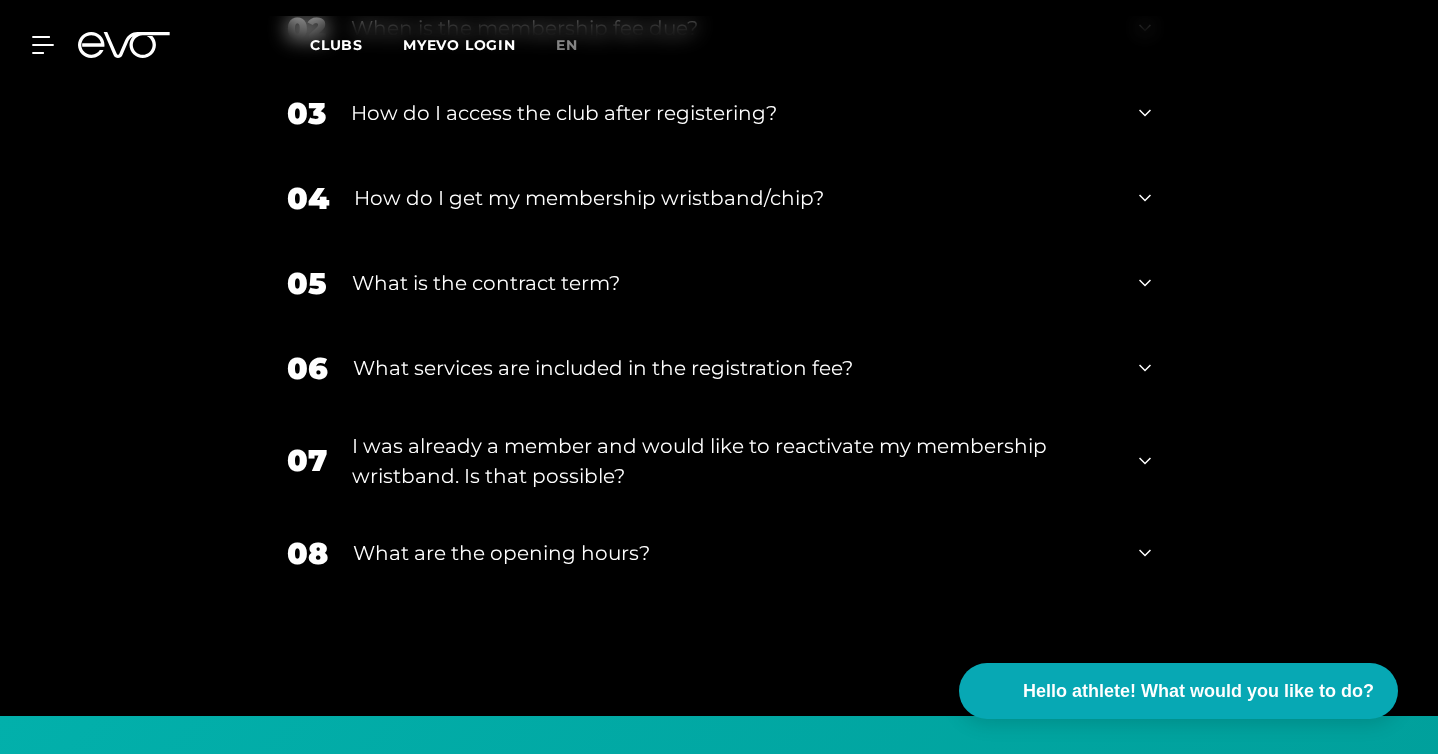 scroll, scrollTop: 2744, scrollLeft: 0, axis: vertical 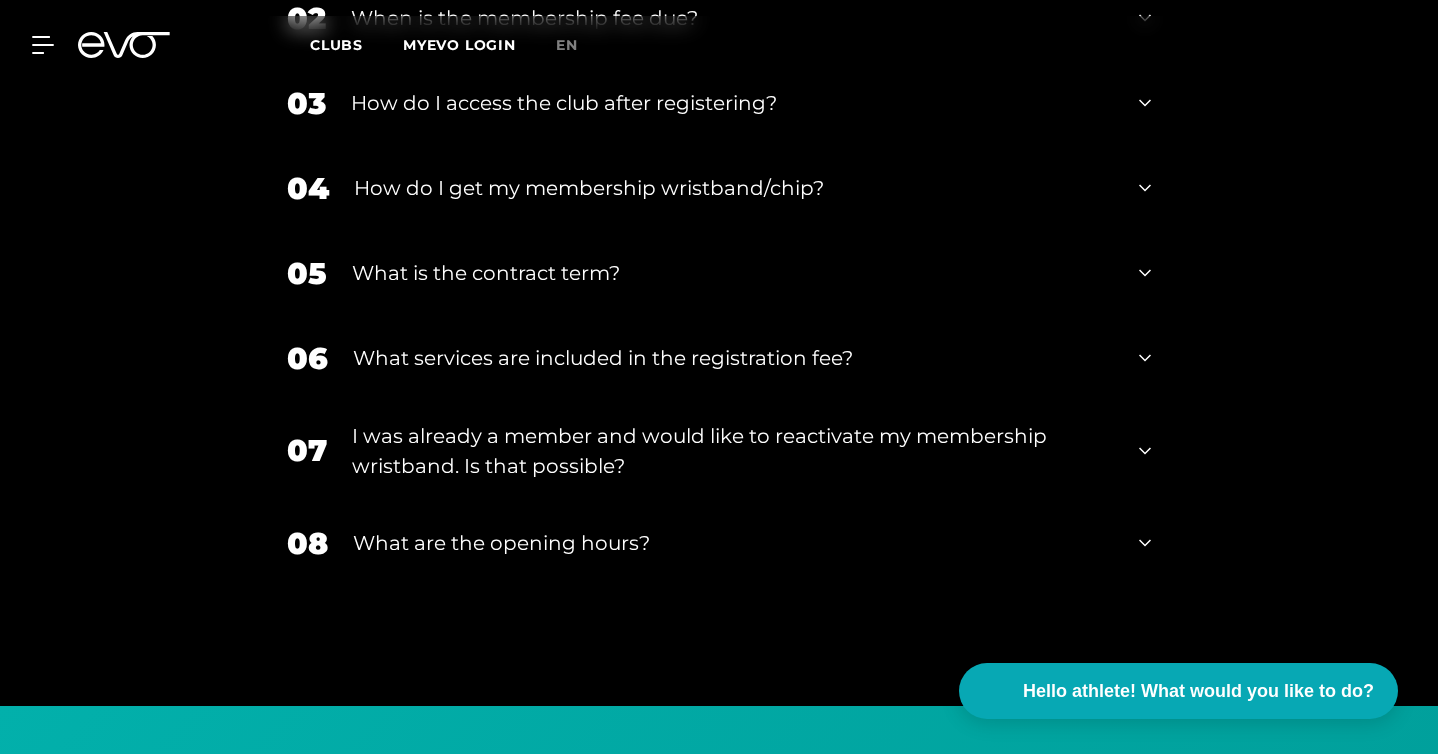 click on "How do I get my membership wristband/chip?" at bounding box center (734, 188) 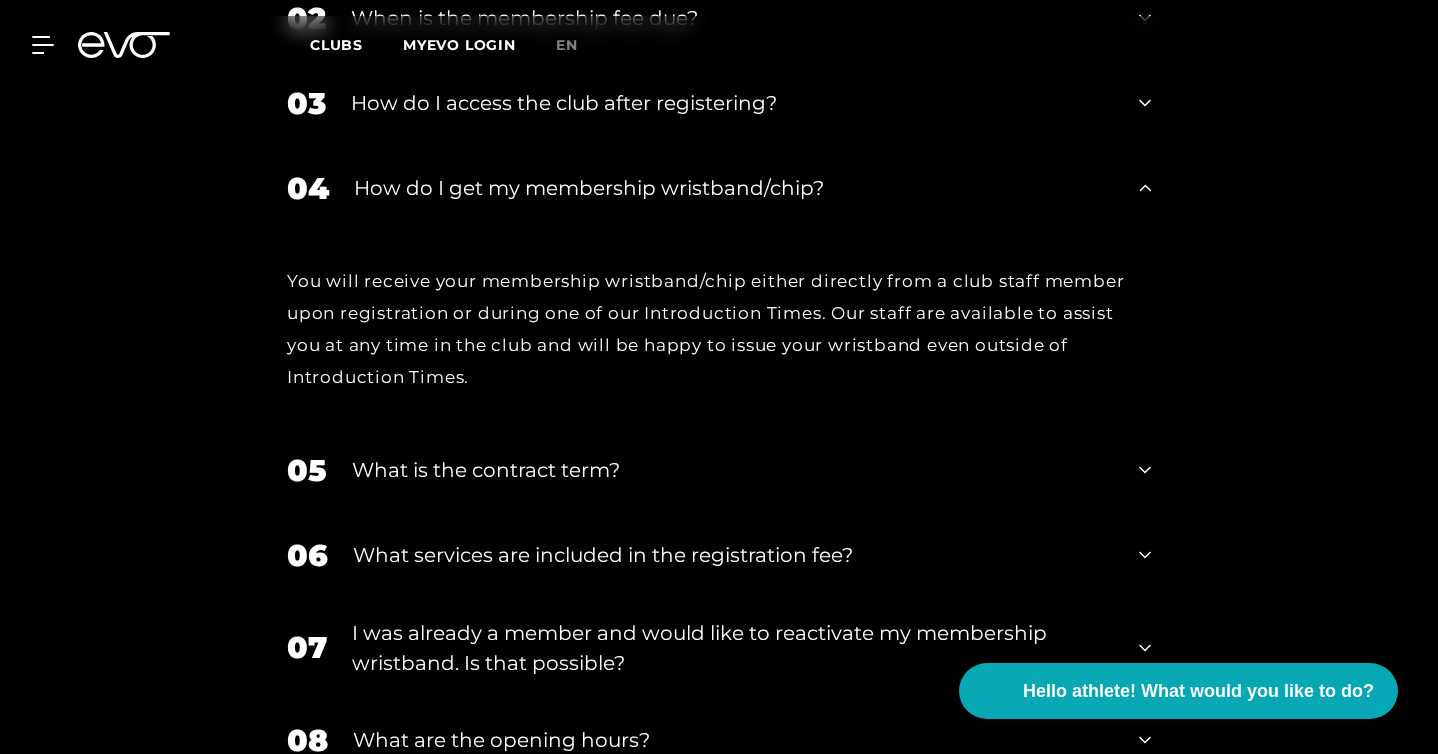 click on "How do I get my membership wristband/chip?" at bounding box center (589, 188) 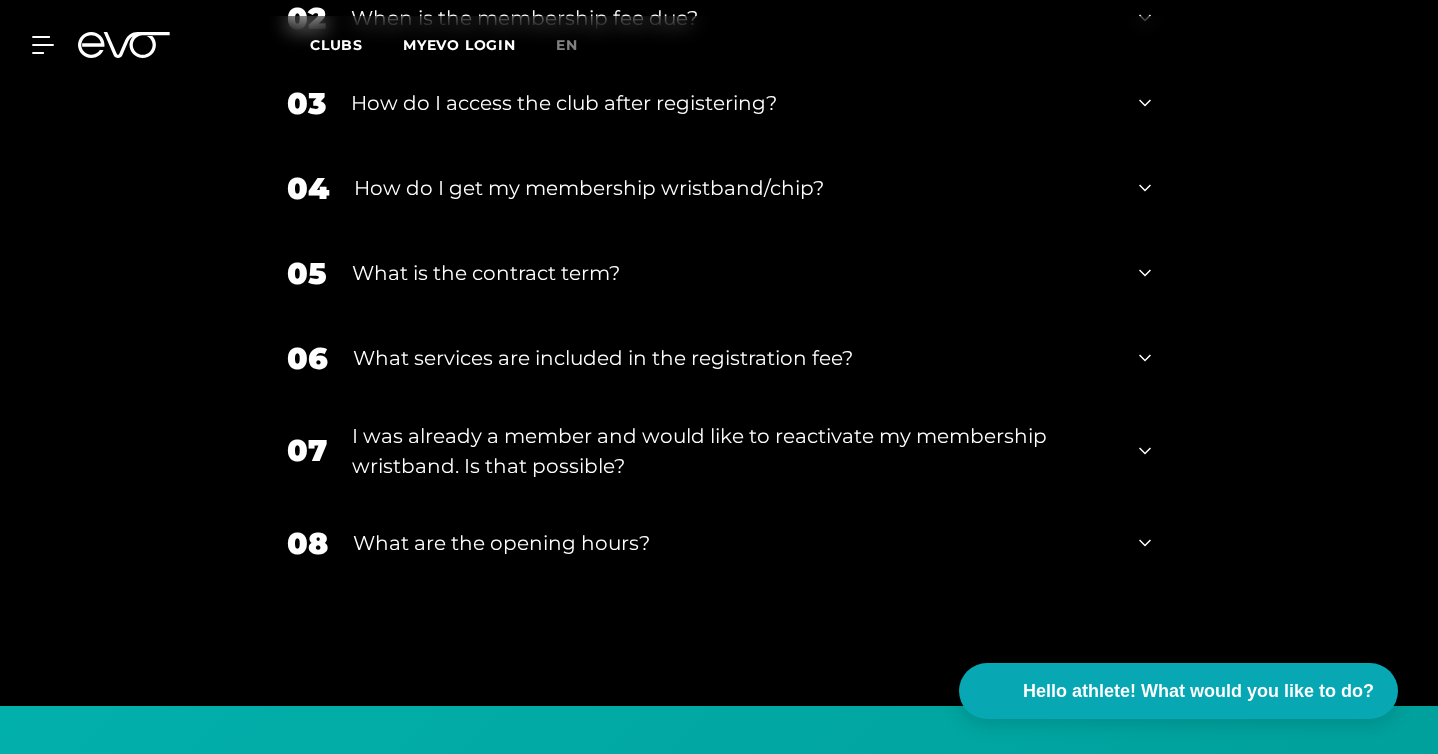scroll, scrollTop: 2796, scrollLeft: 0, axis: vertical 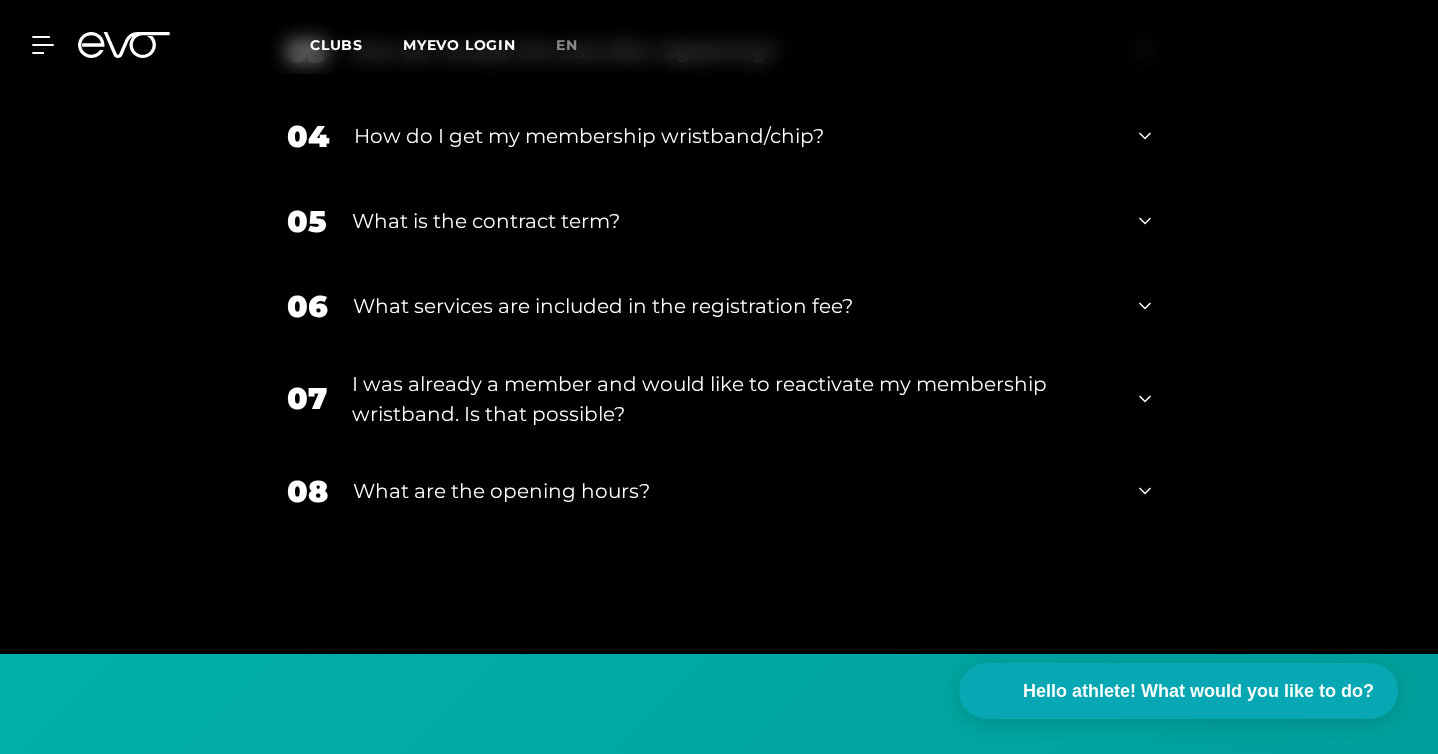 click on "What is the contract term?" at bounding box center (486, 221) 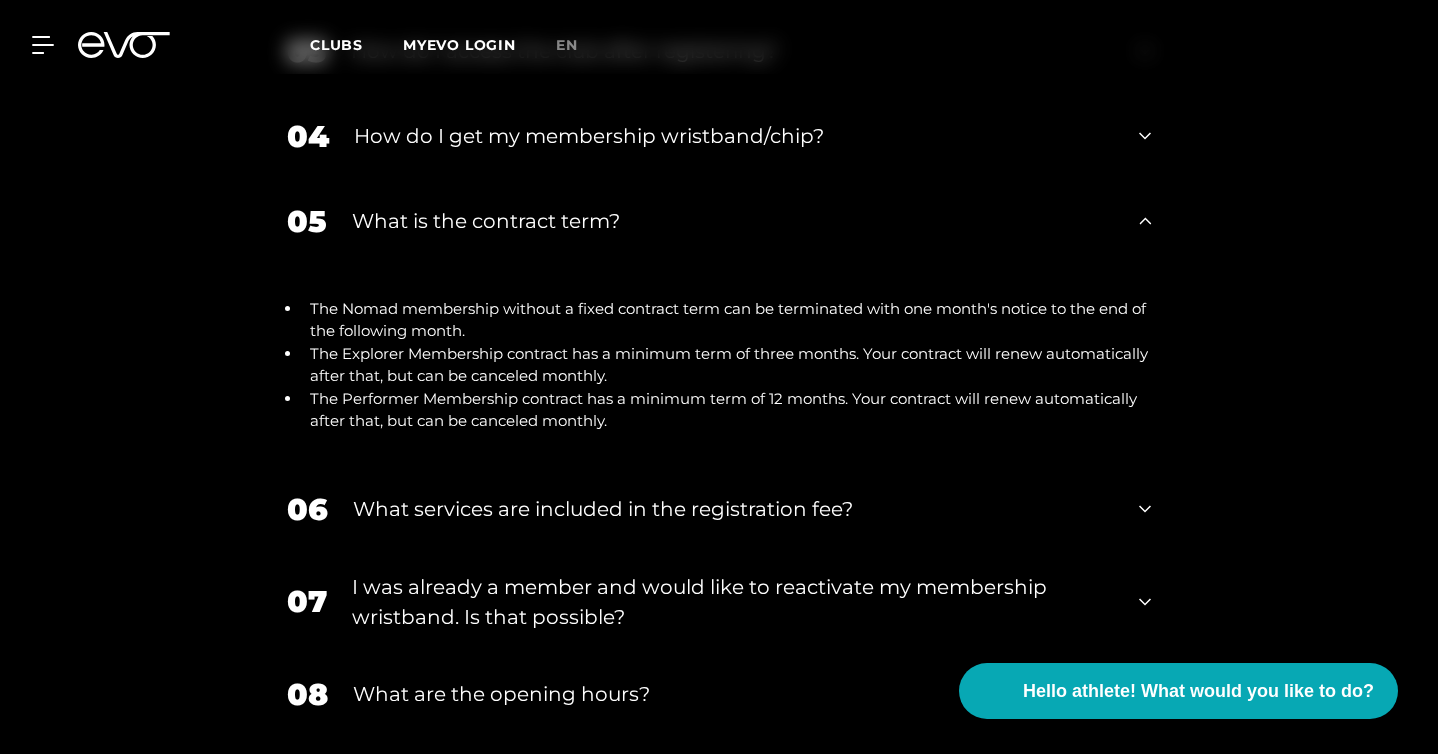 click on "What is the contract term?" at bounding box center (733, 221) 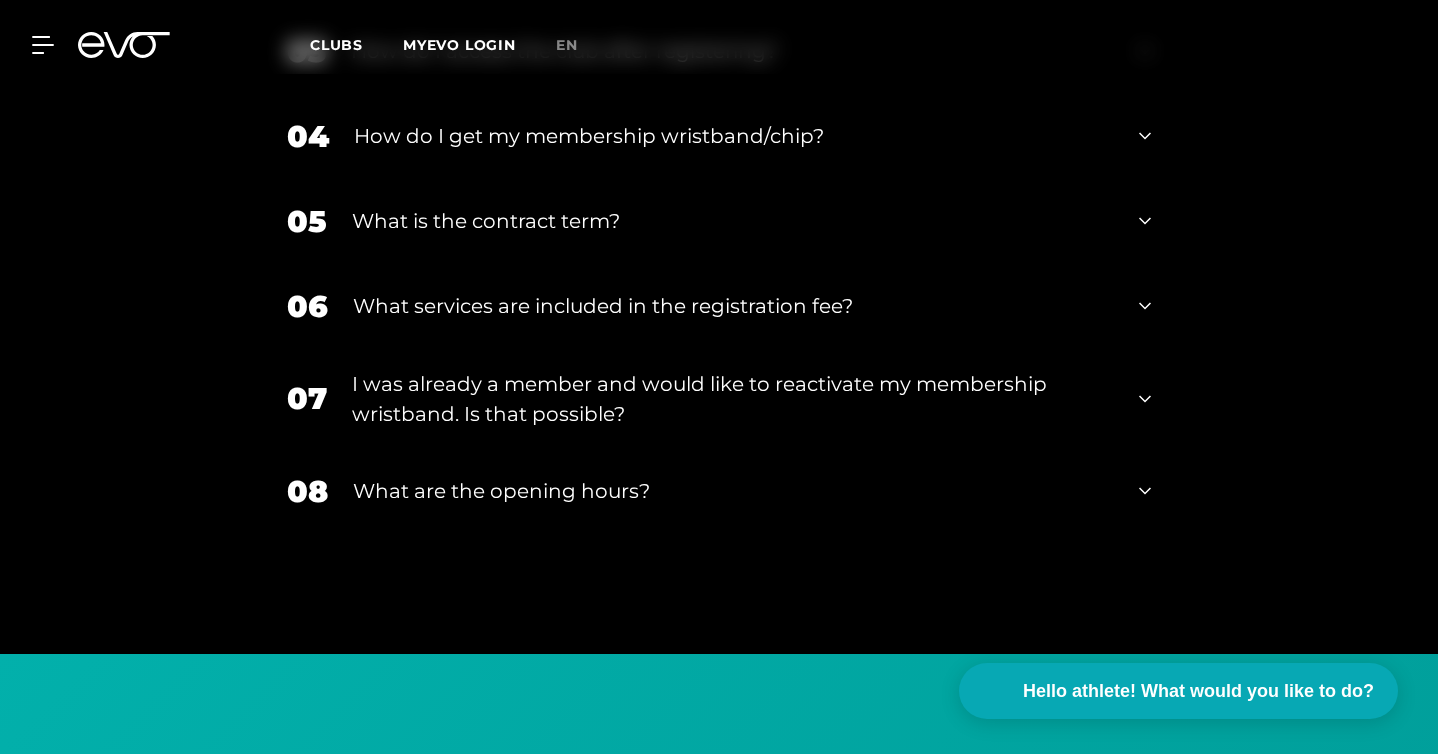 click on "What services are included in the registration fee?" at bounding box center [733, 306] 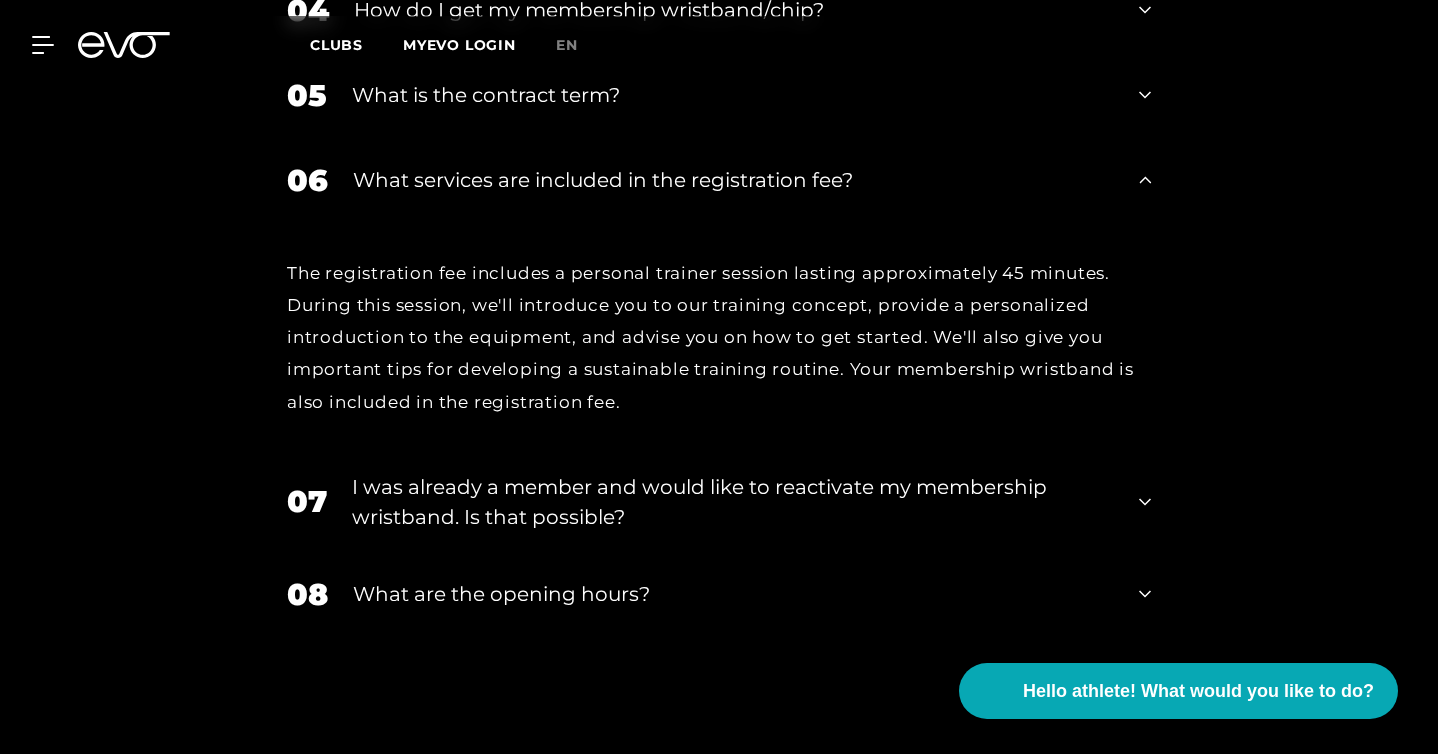 scroll, scrollTop: 2925, scrollLeft: 0, axis: vertical 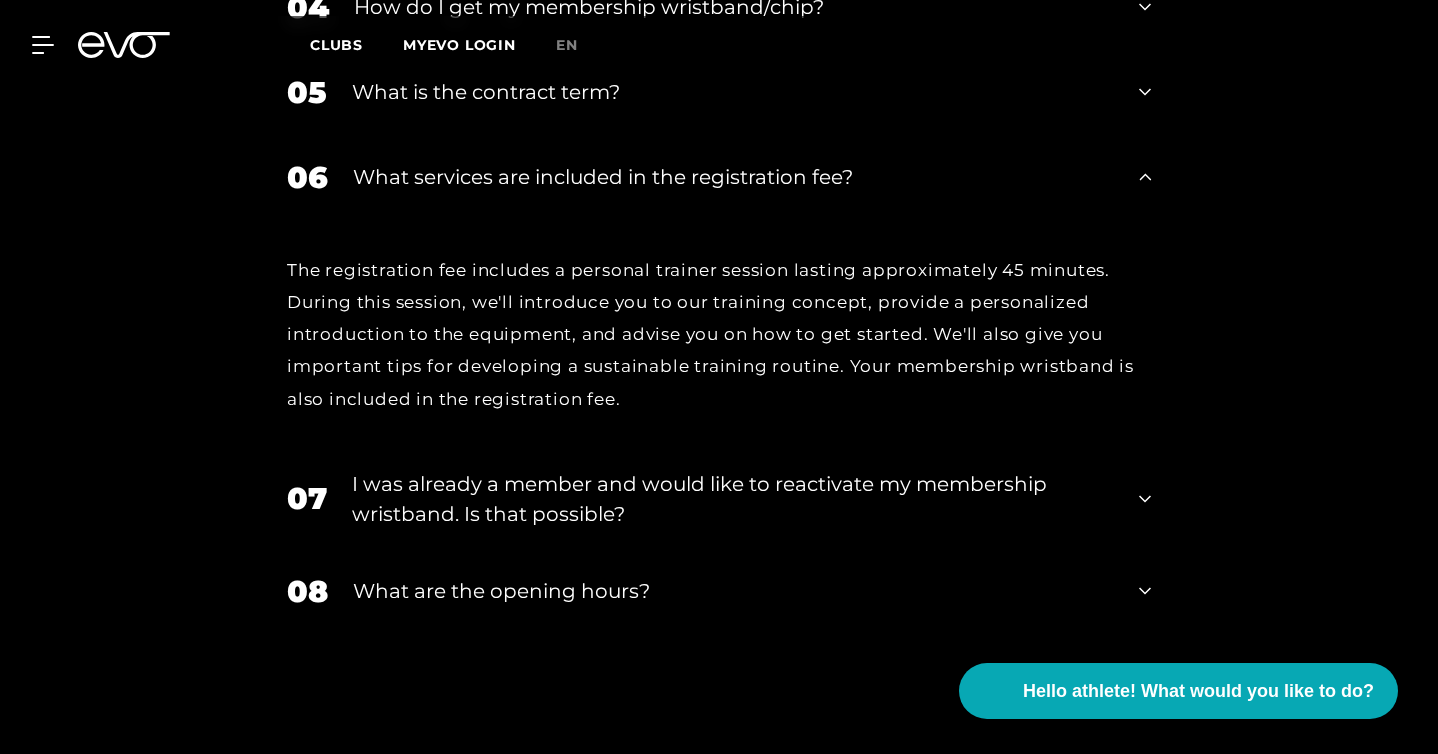 click on "What services are included in the registration fee?" at bounding box center [733, 177] 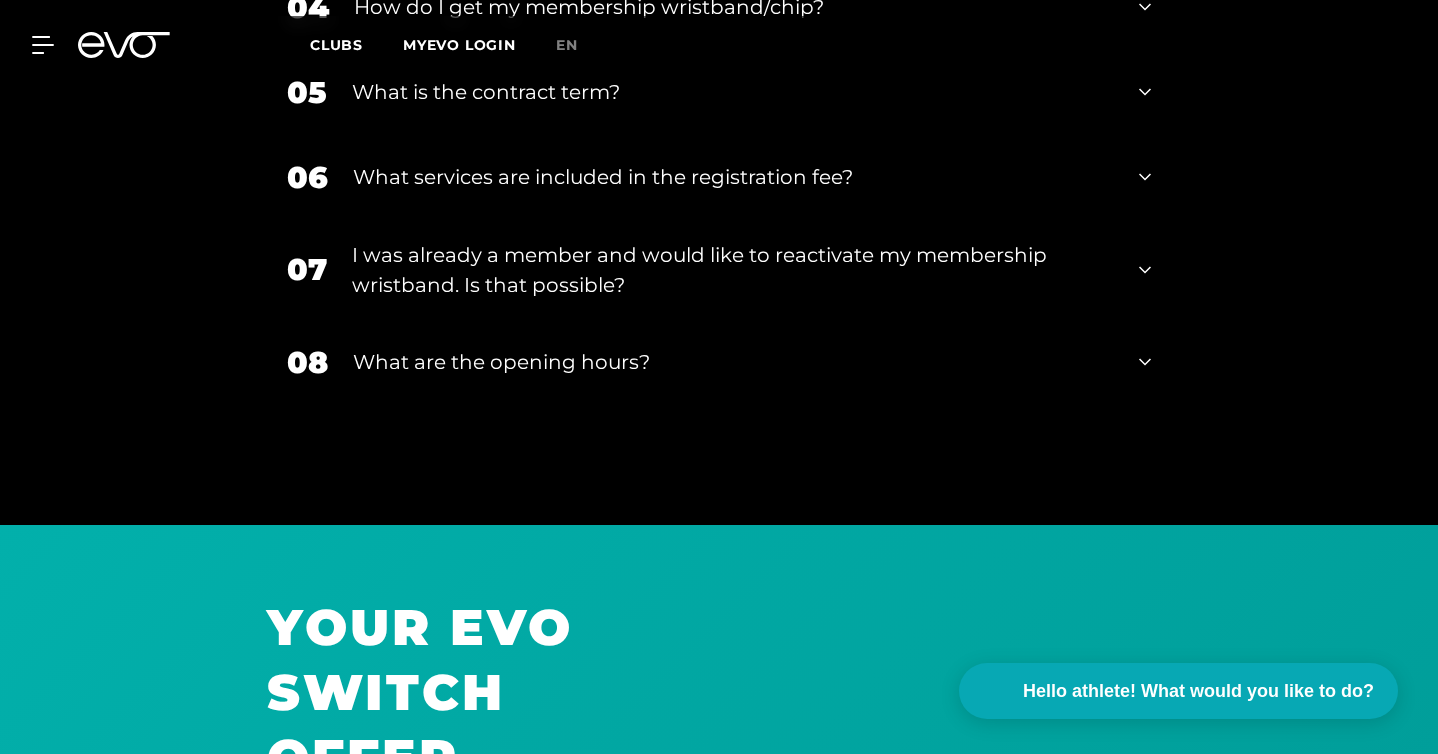 click on "I was already a member and would like to reactivate my membership wristband. Is that possible?" at bounding box center [699, 270] 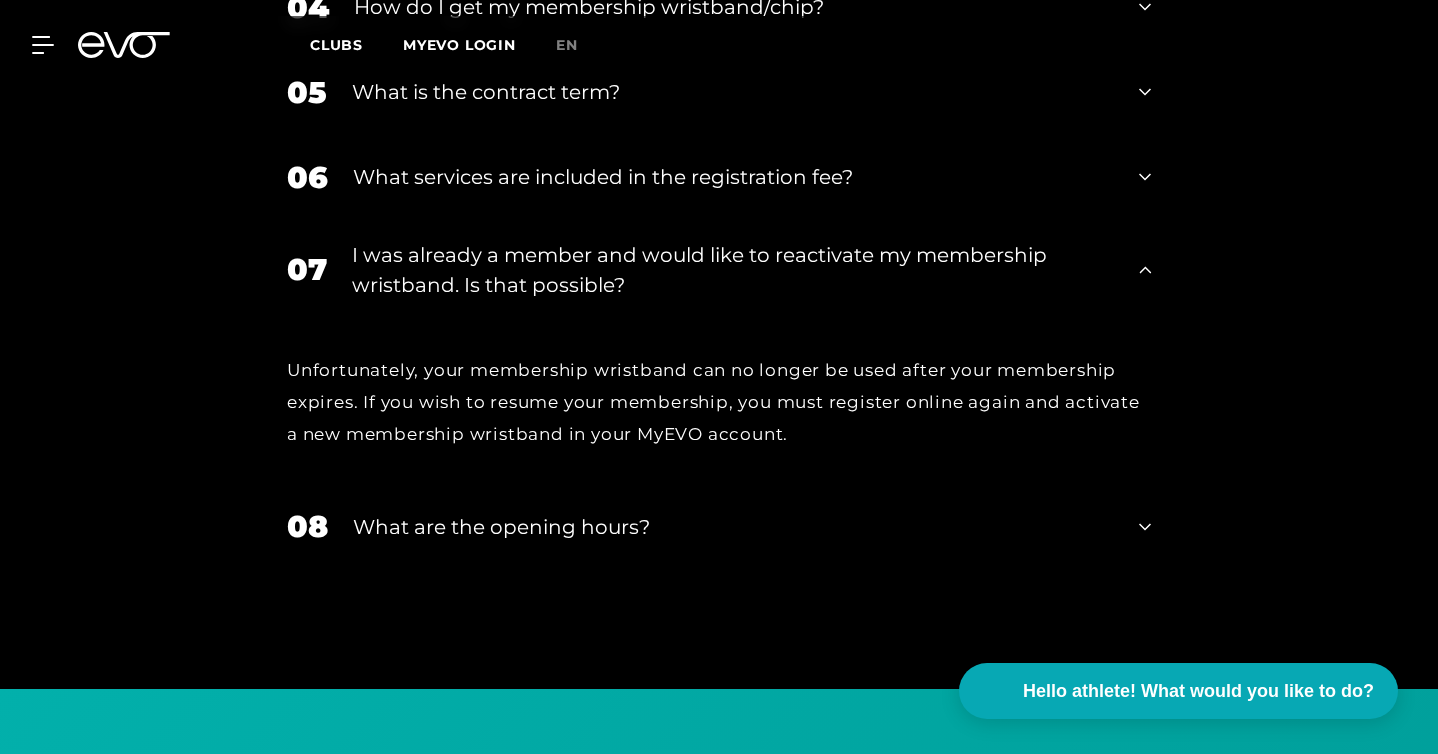 click on "I was already a member and would like to reactivate my membership wristband. Is that possible?" at bounding box center (699, 270) 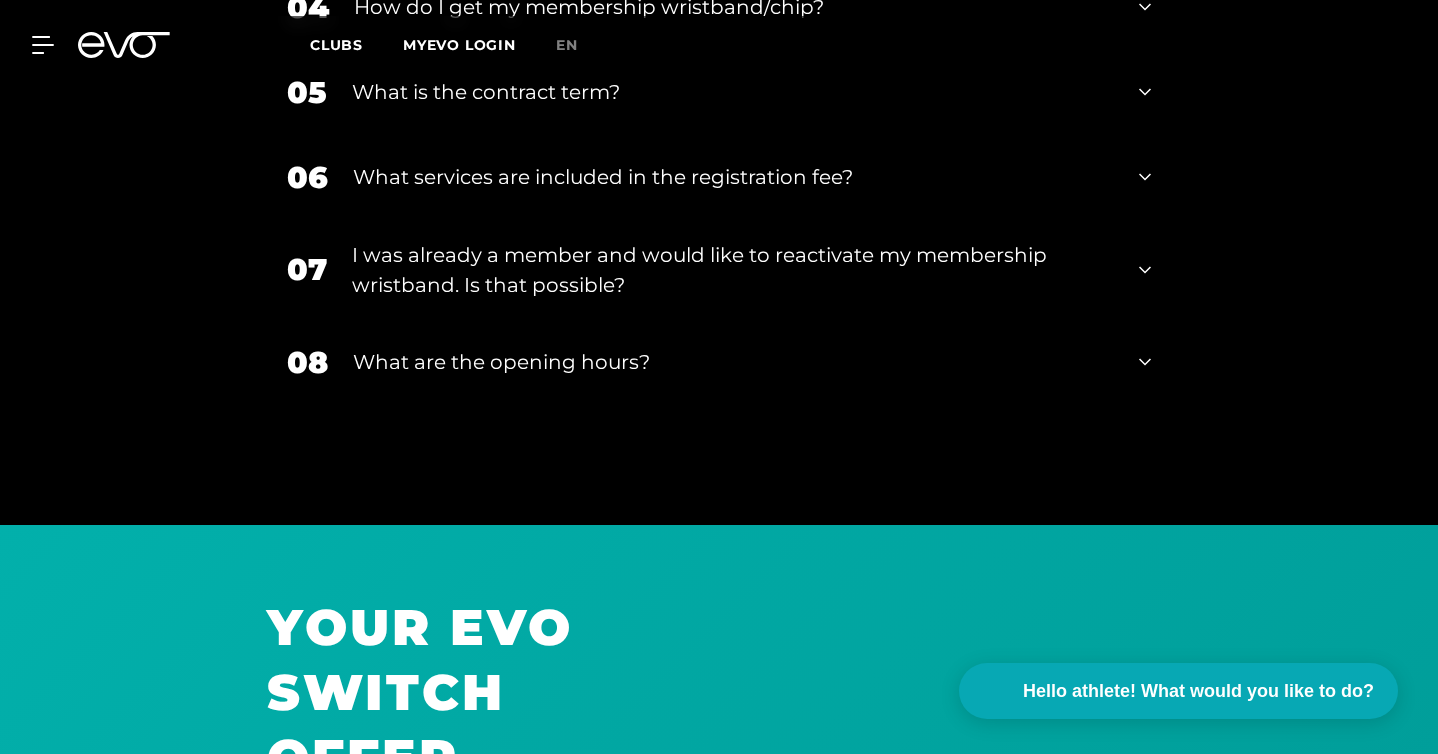 drag, startPoint x: 521, startPoint y: 496, endPoint x: 530, endPoint y: 491, distance: 10.29563 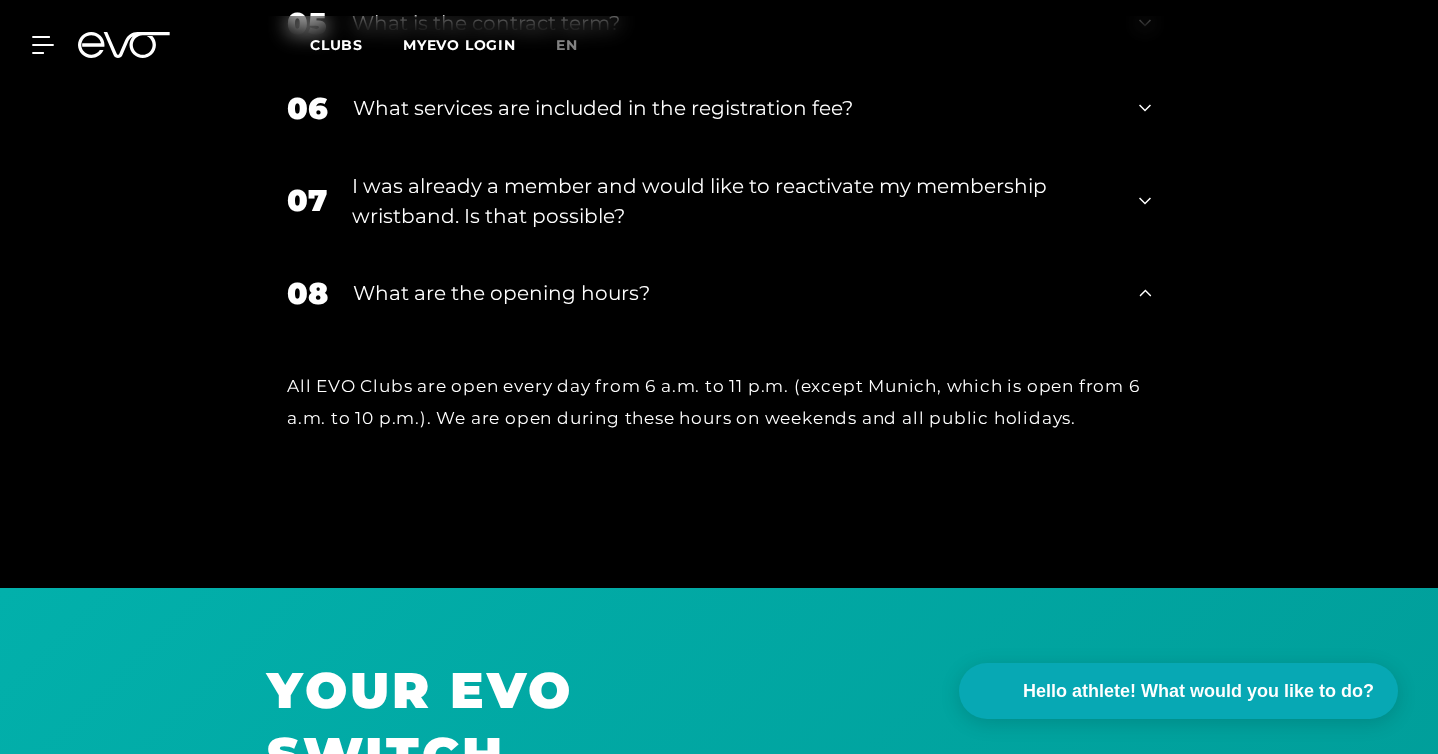 scroll, scrollTop: 2999, scrollLeft: 0, axis: vertical 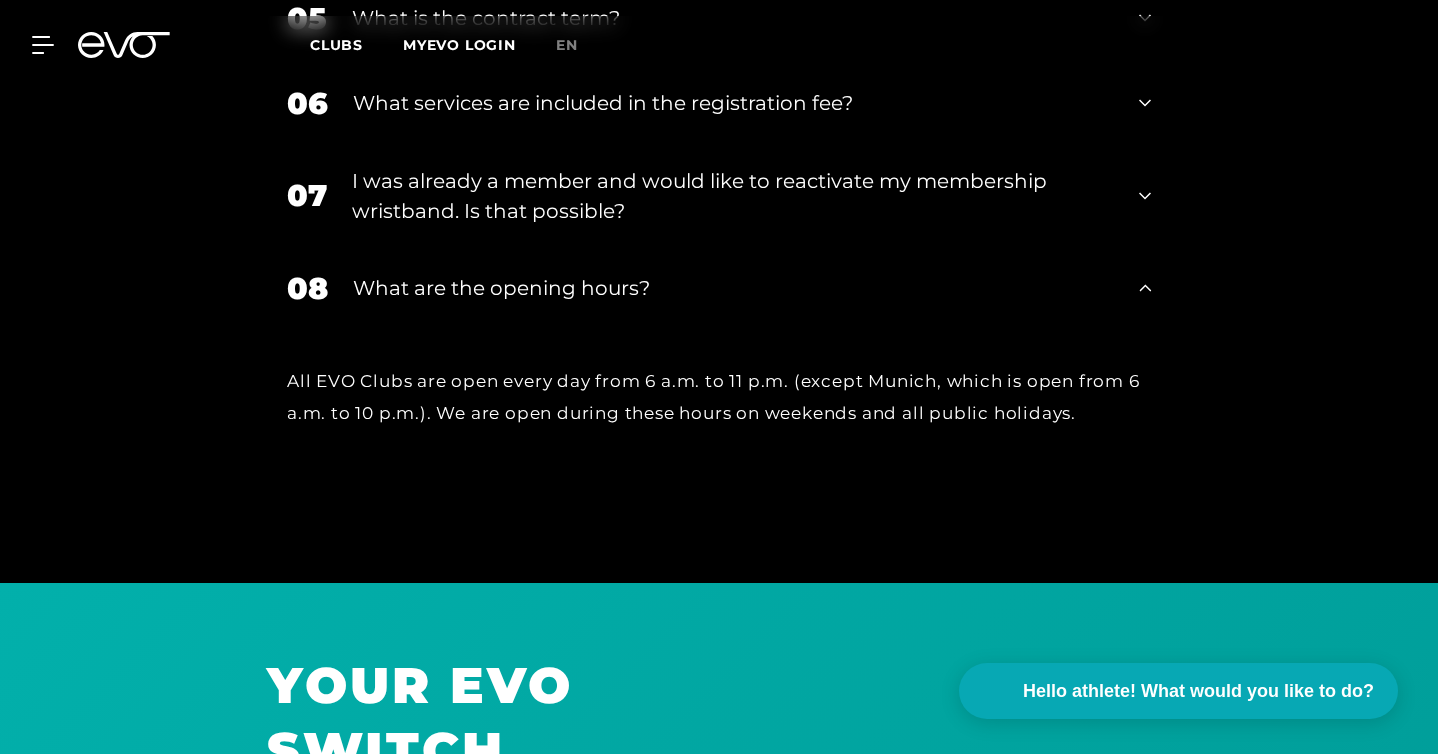 click on "What are the opening hours?" at bounding box center (501, 288) 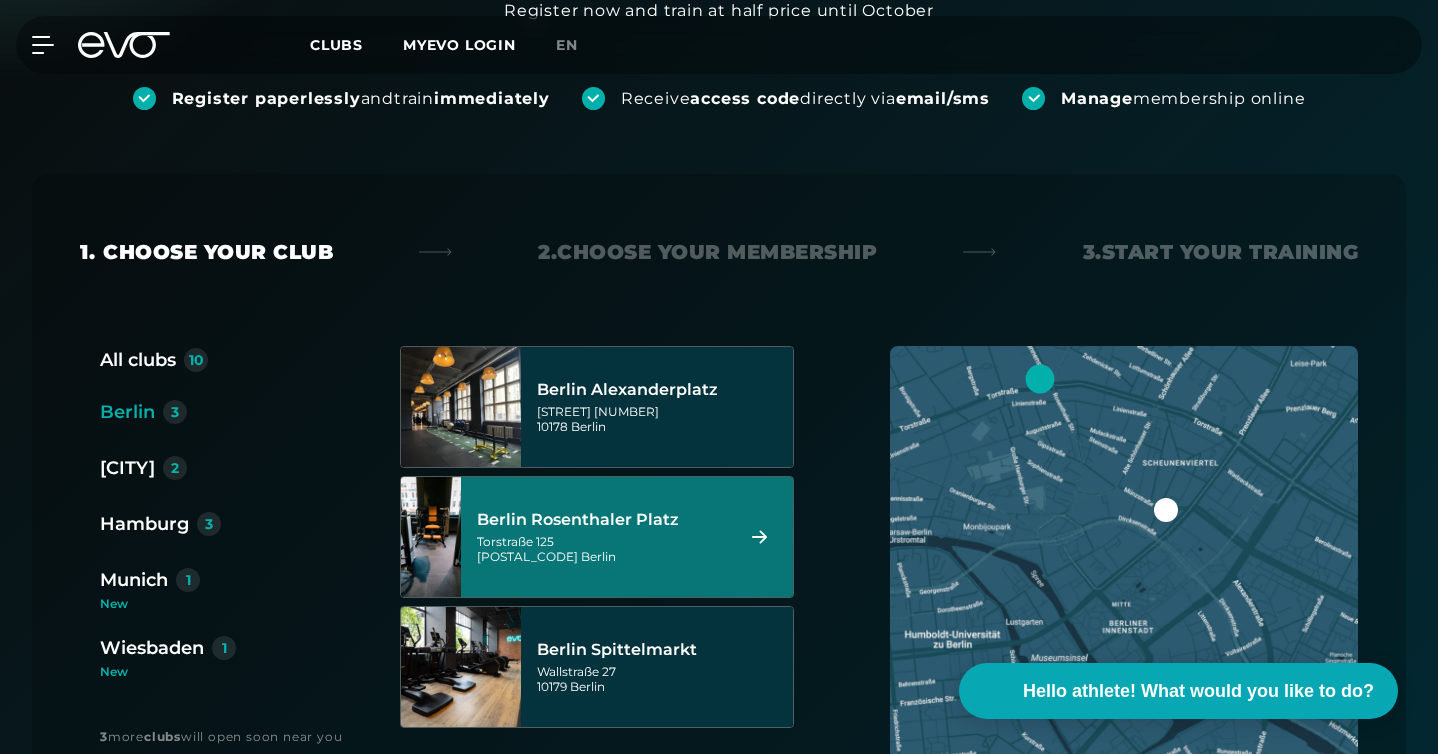 scroll, scrollTop: 0, scrollLeft: 0, axis: both 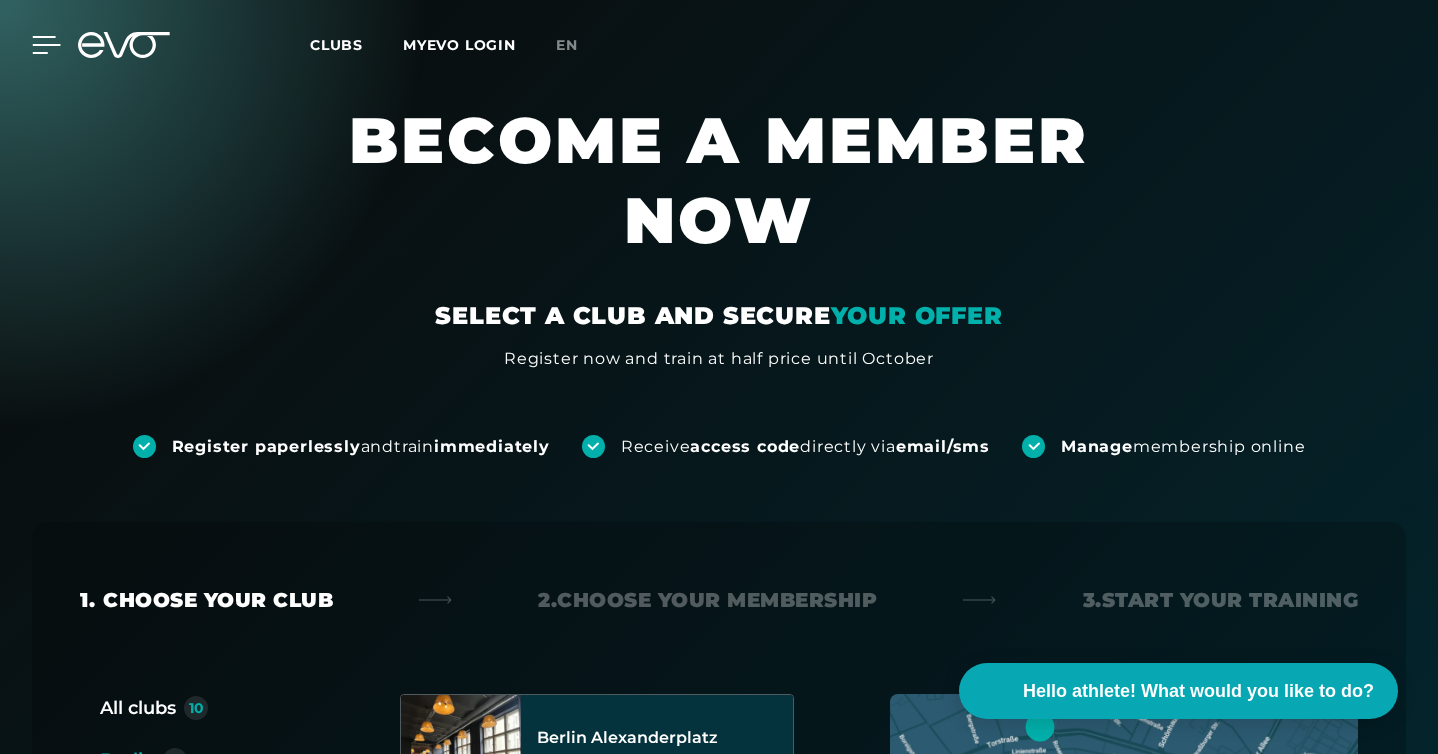 click 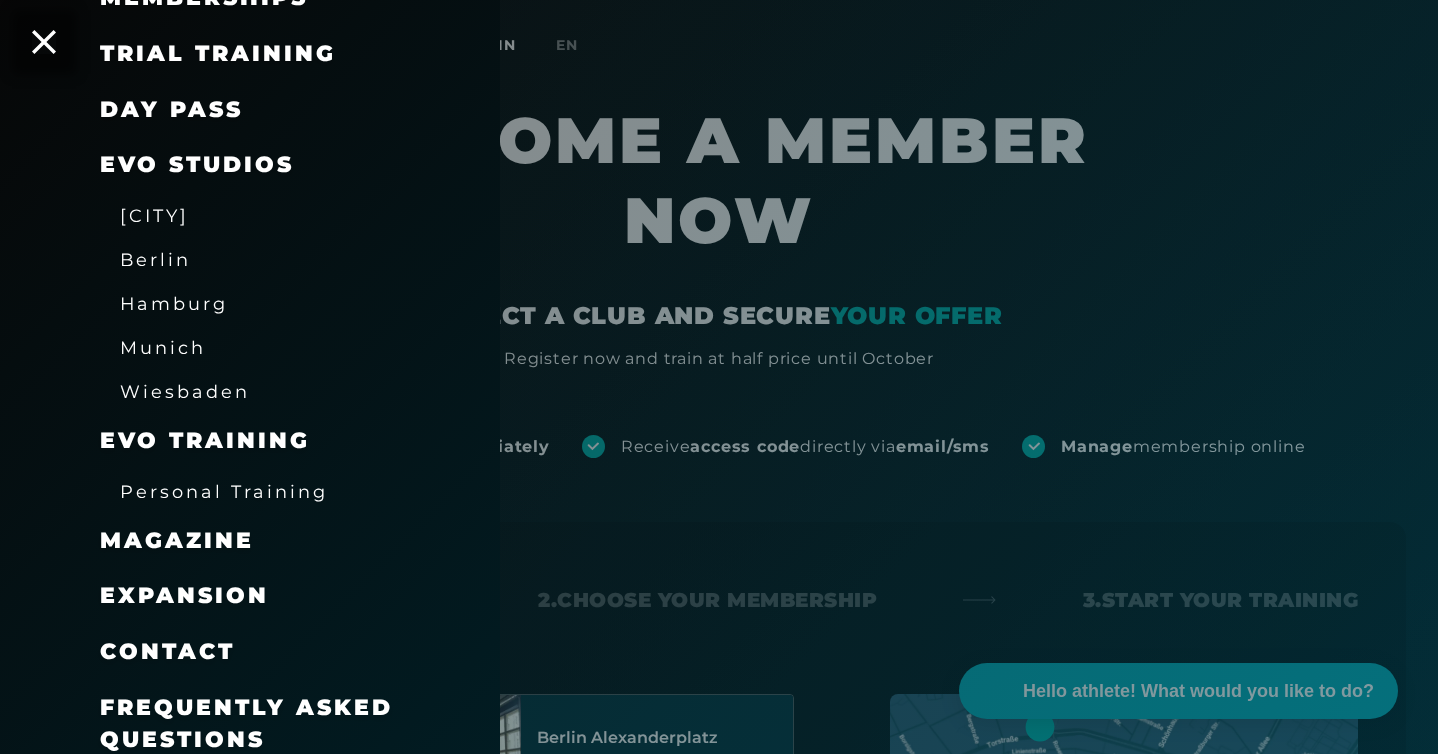 scroll, scrollTop: 256, scrollLeft: 0, axis: vertical 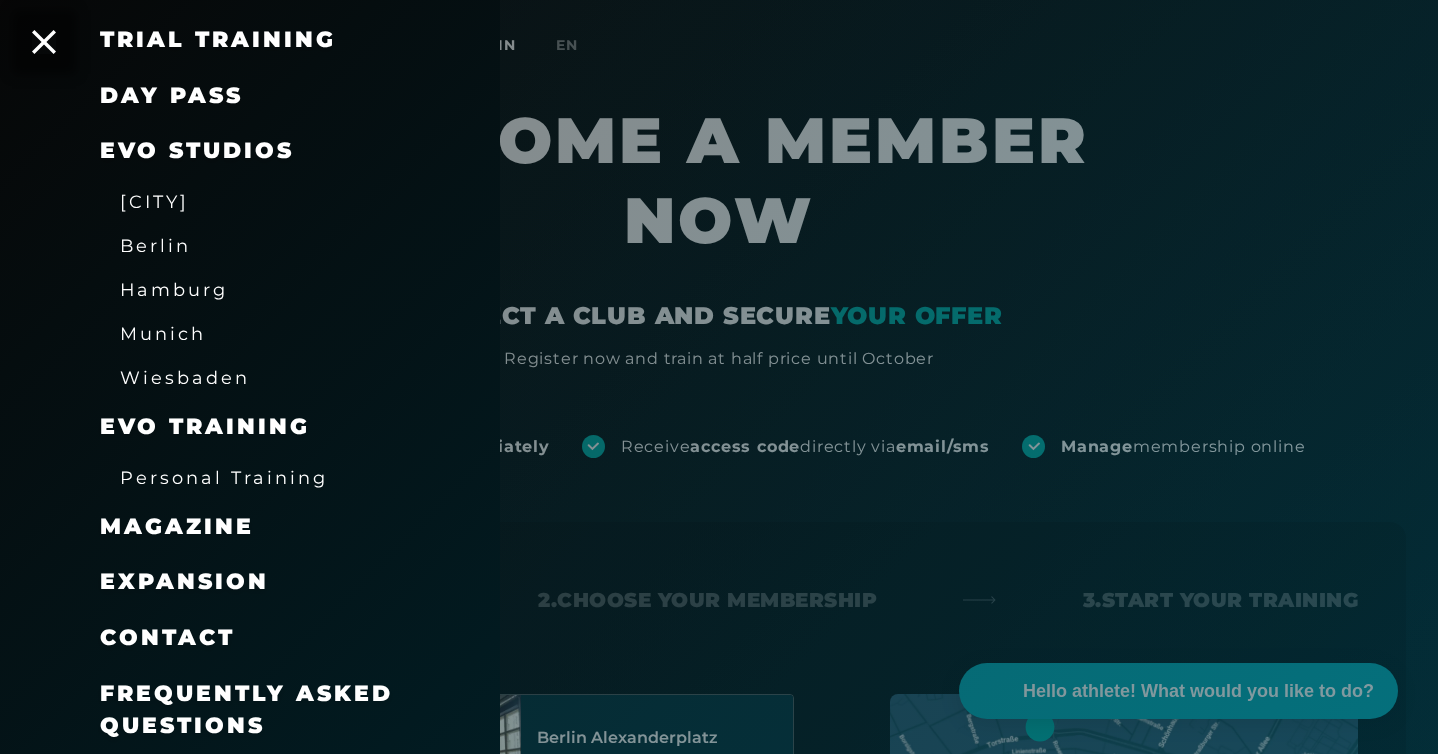 click on "Frequently Asked Questions" at bounding box center (246, 709) 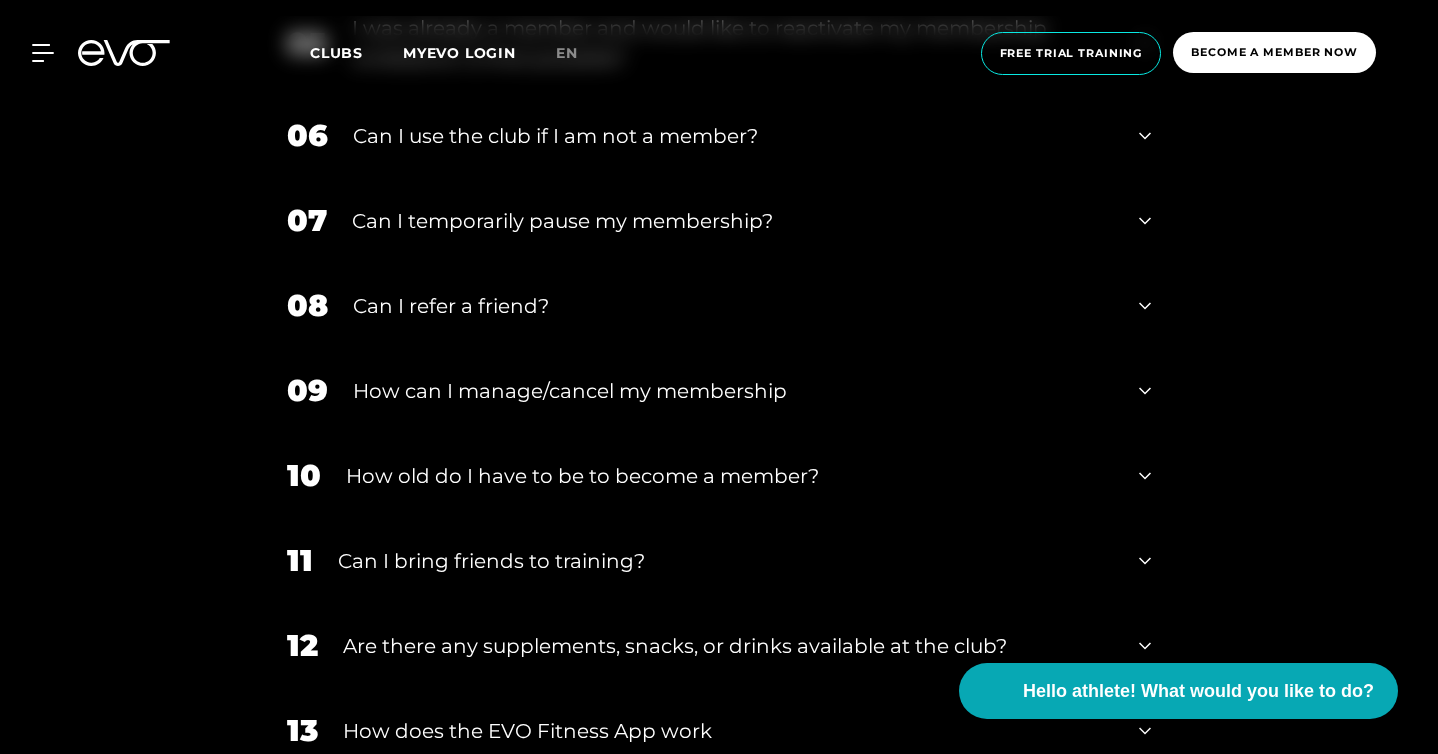 scroll, scrollTop: 1266, scrollLeft: 0, axis: vertical 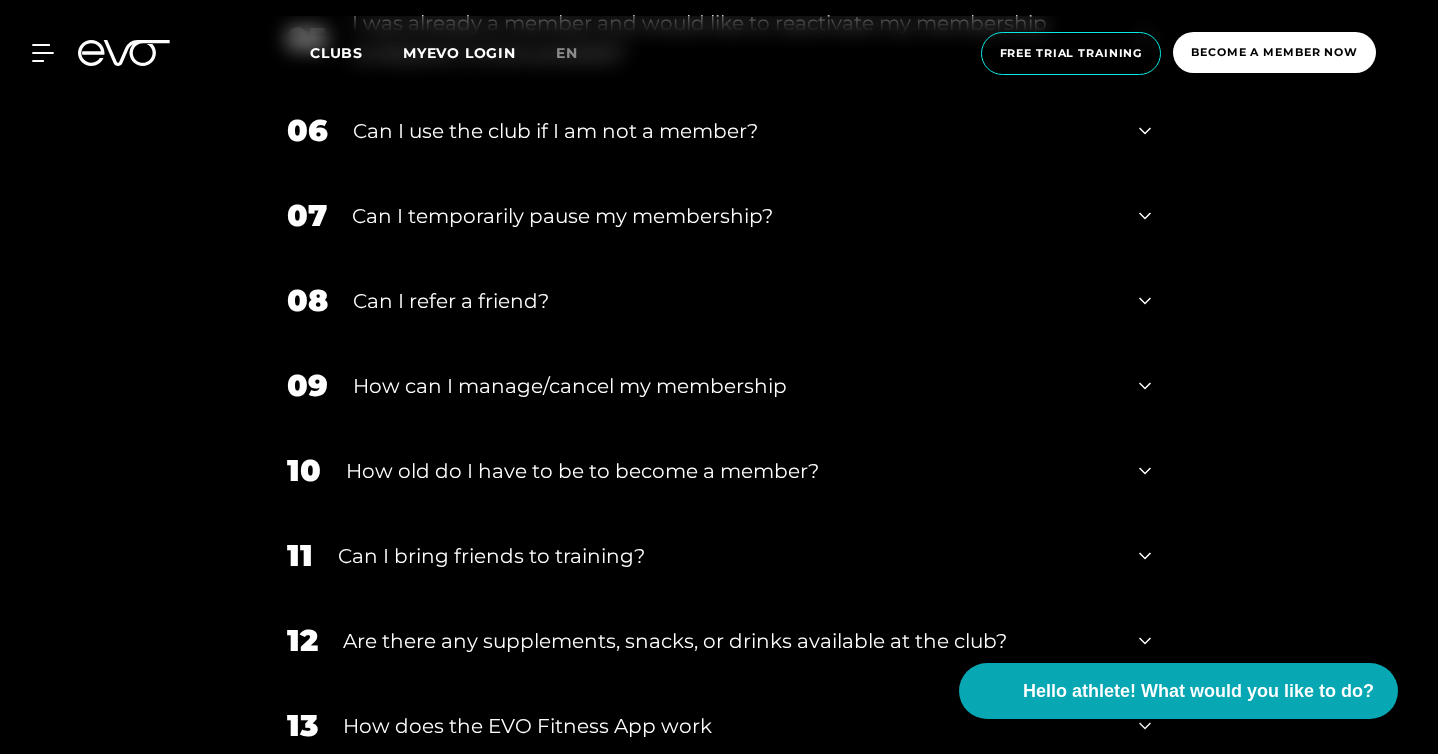 click on "How can I manage/cancel my membership" at bounding box center [570, 386] 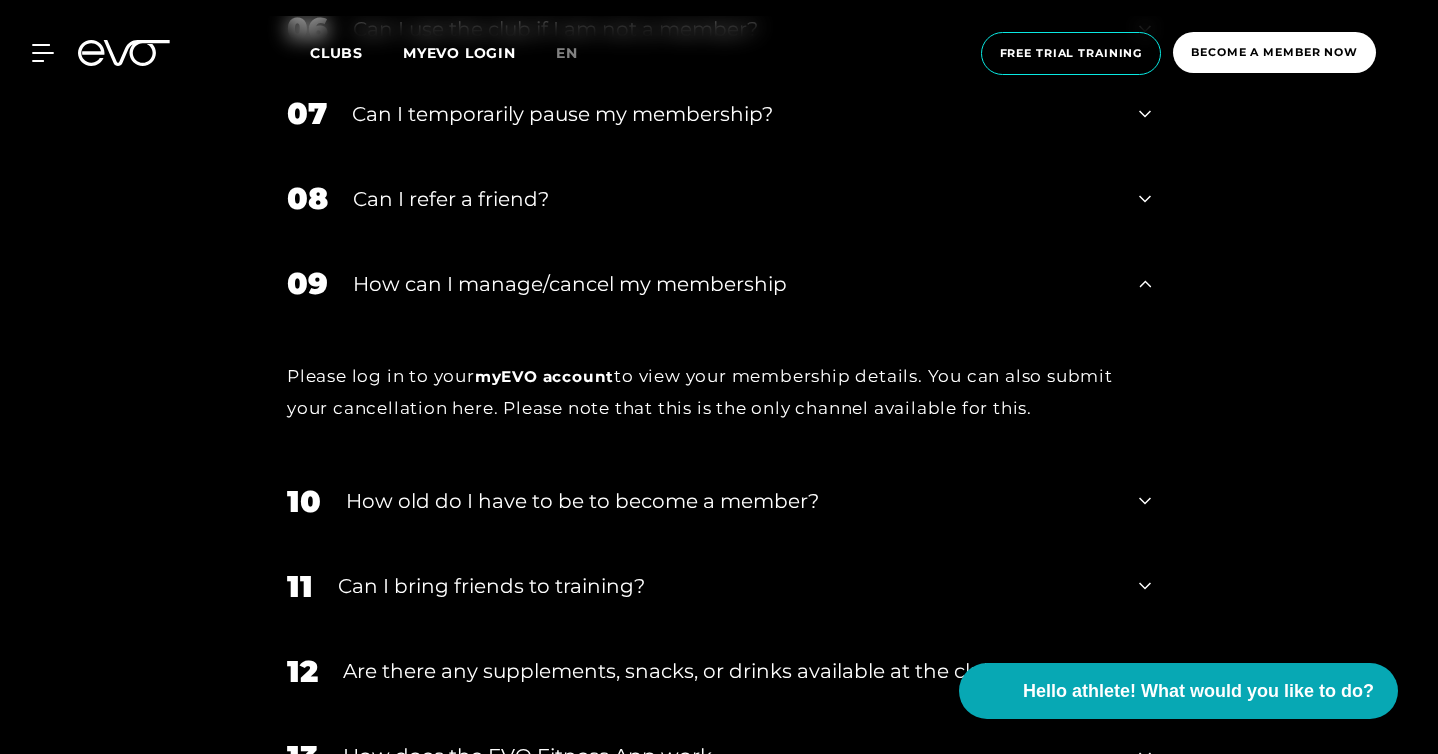 scroll, scrollTop: 1405, scrollLeft: 0, axis: vertical 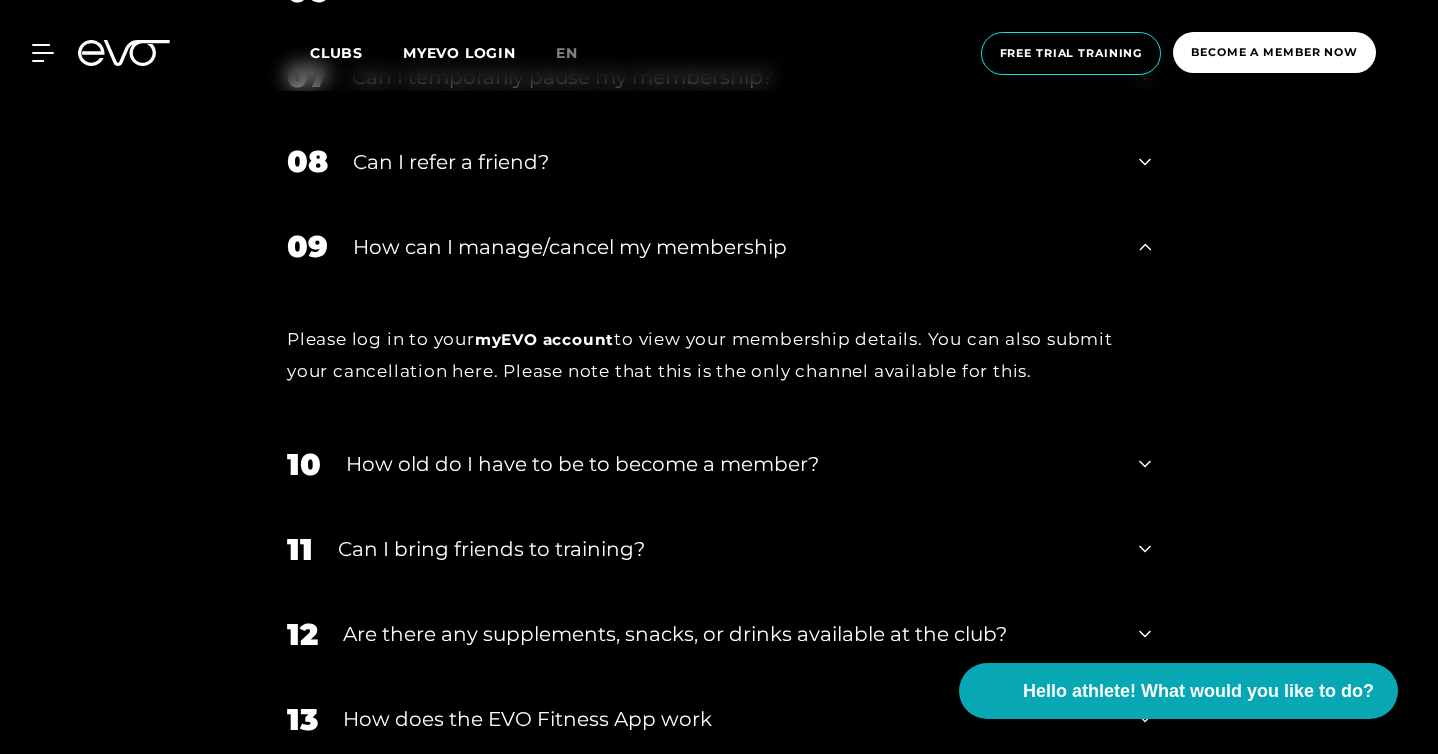 click on "Can I bring friends to training?" at bounding box center (726, 549) 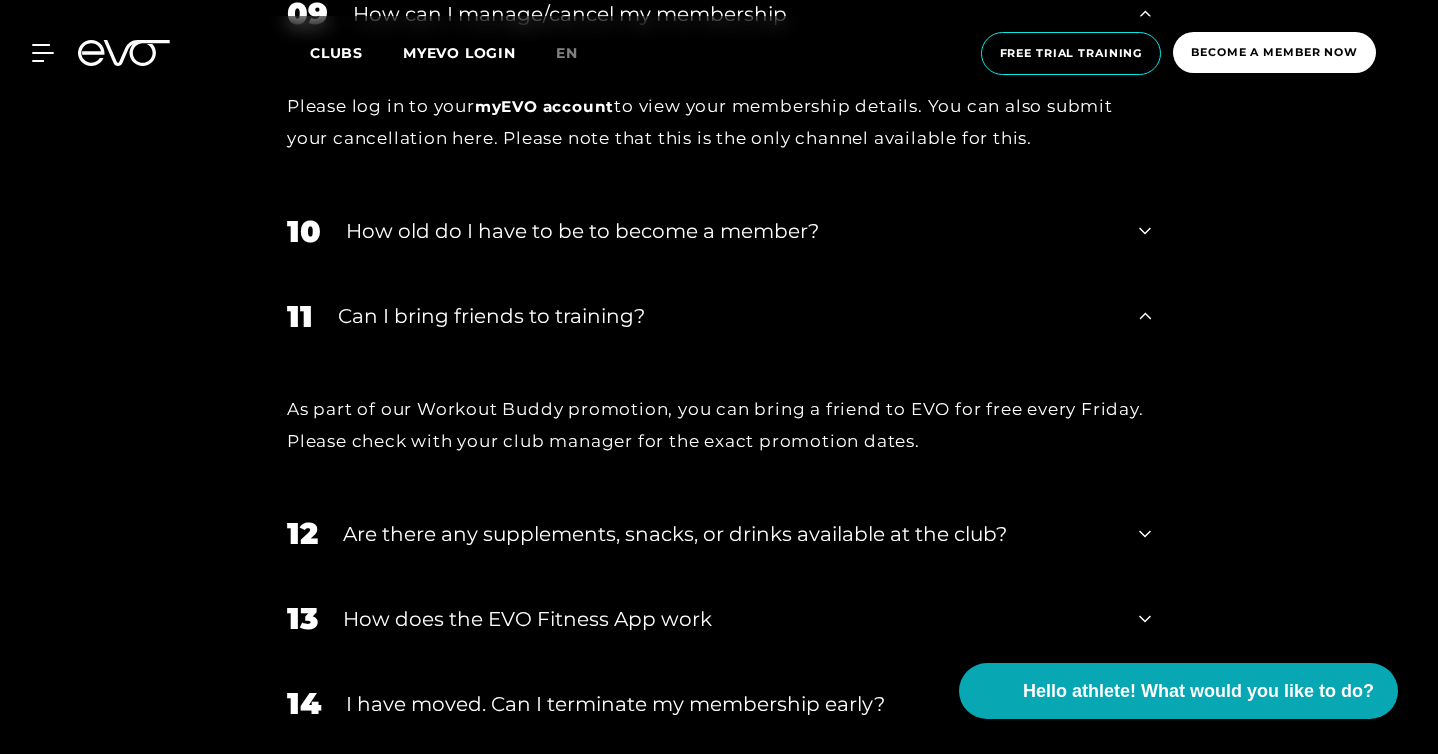 scroll, scrollTop: 1754, scrollLeft: 0, axis: vertical 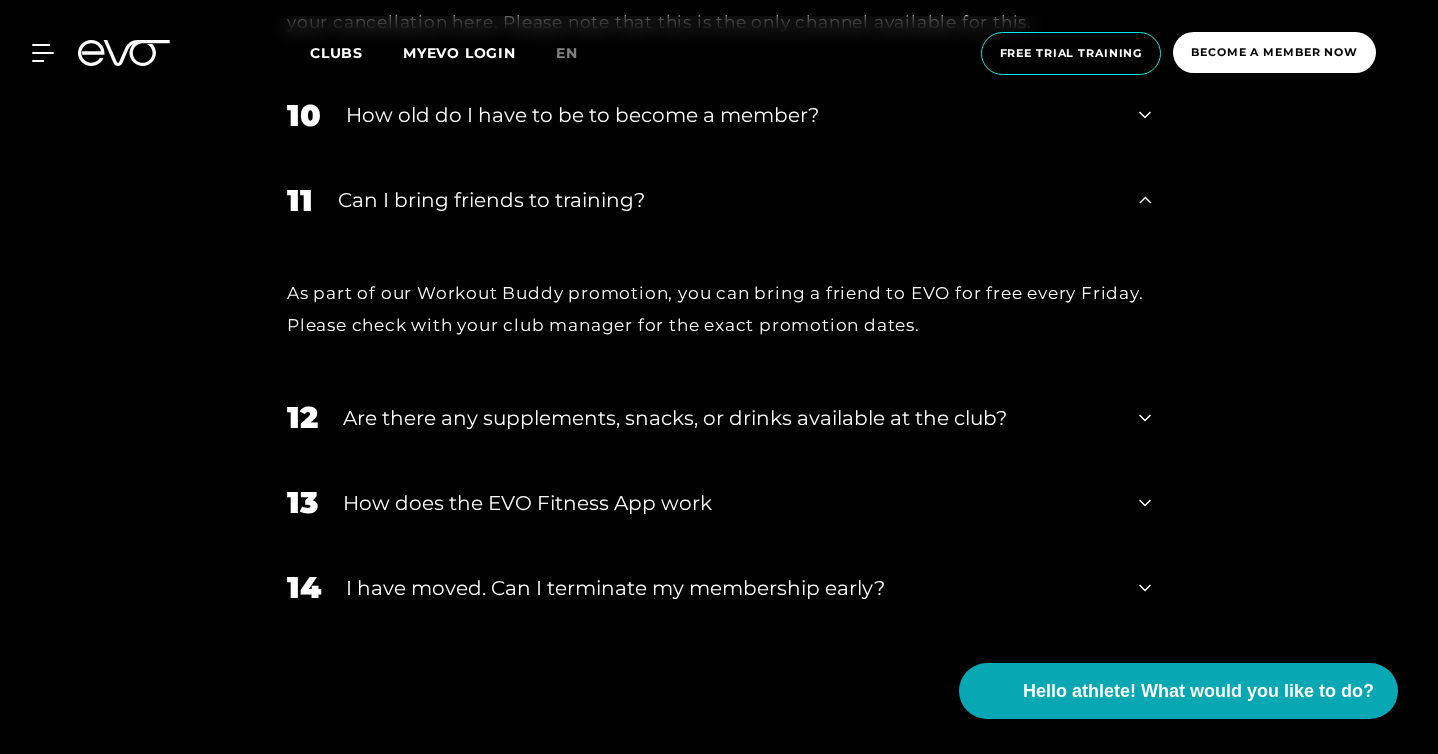 click on "Are there any supplements, snacks, or drinks available at the club?" at bounding box center (675, 418) 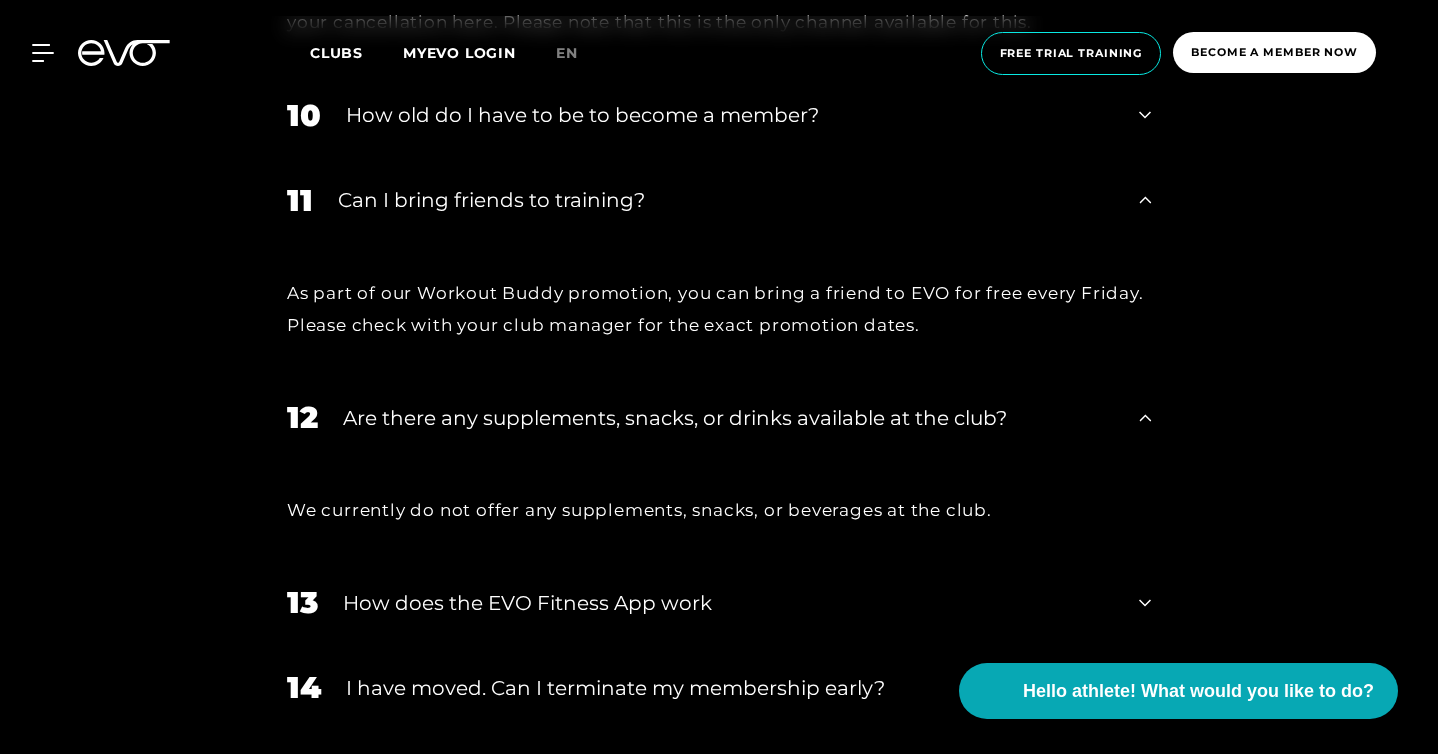 click on "Are there any supplements, snacks, or drinks available at the club?" at bounding box center (675, 418) 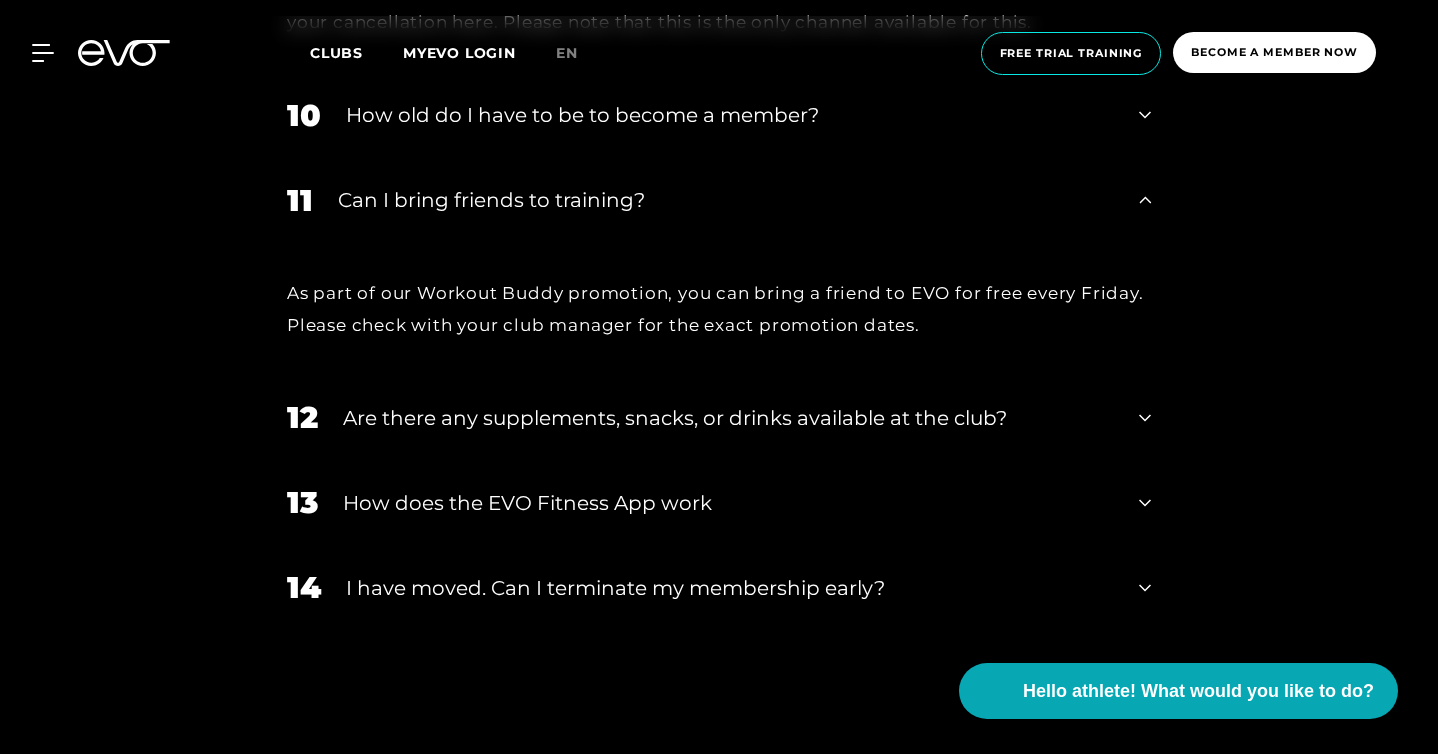 click on "How does the EVO Fitness App work" at bounding box center (728, 503) 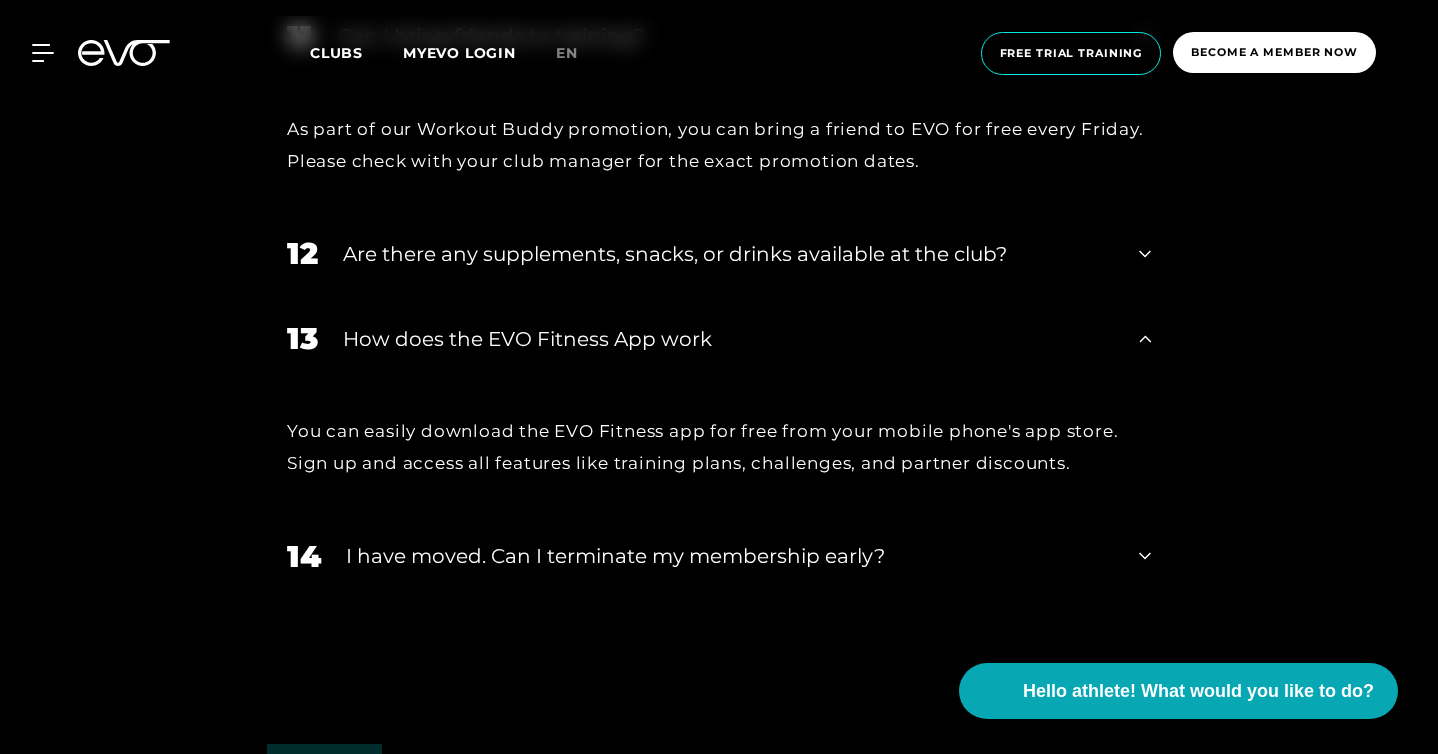 scroll, scrollTop: 1939, scrollLeft: 0, axis: vertical 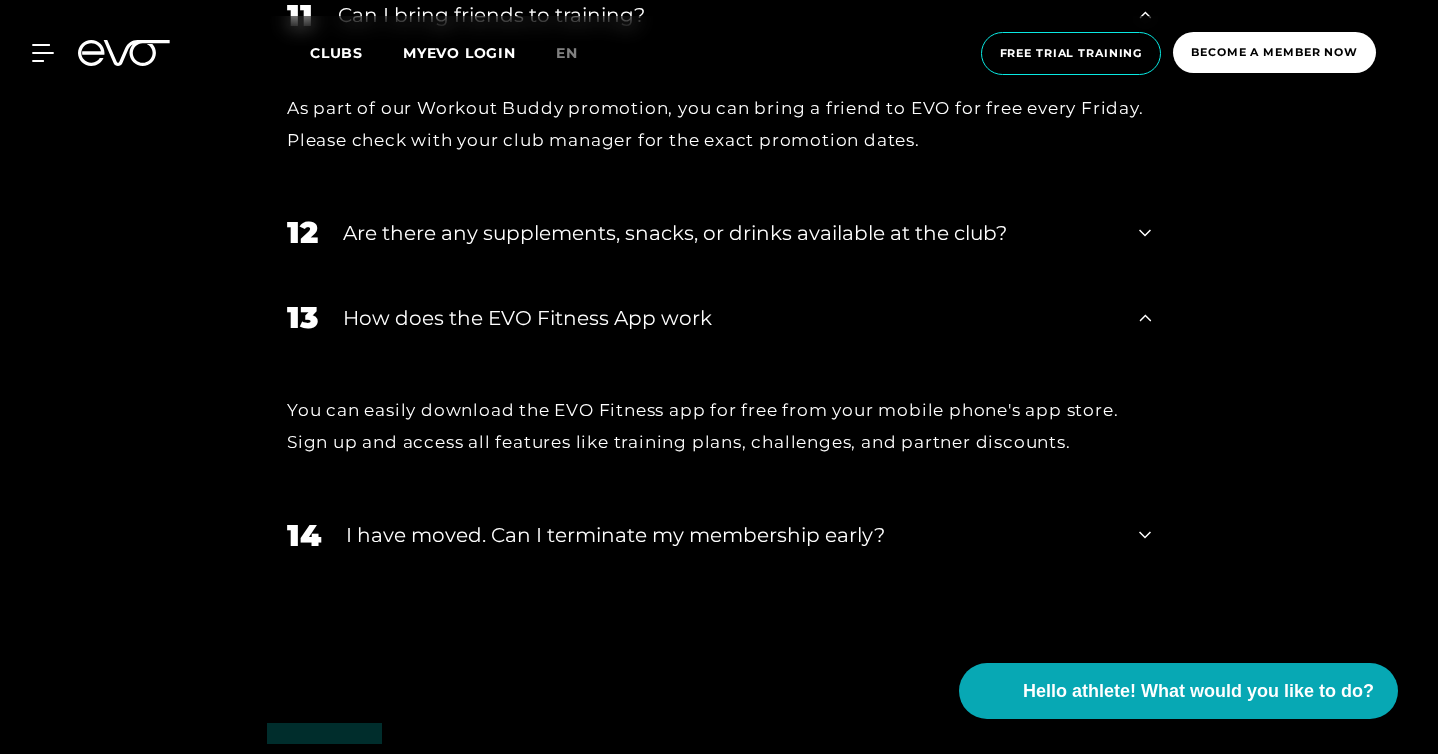 click on "I have moved. Can I terminate my membership early?" at bounding box center [615, 535] 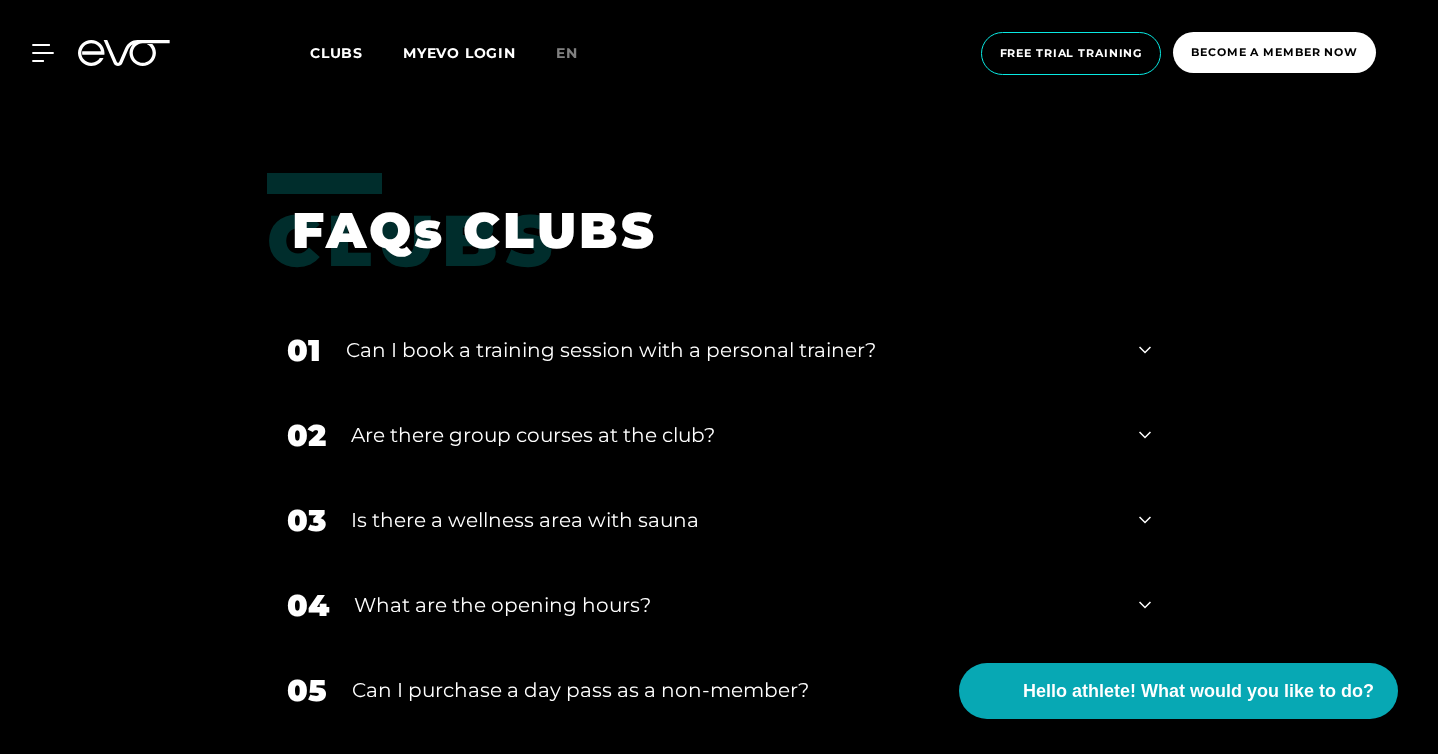 scroll, scrollTop: 3365, scrollLeft: 0, axis: vertical 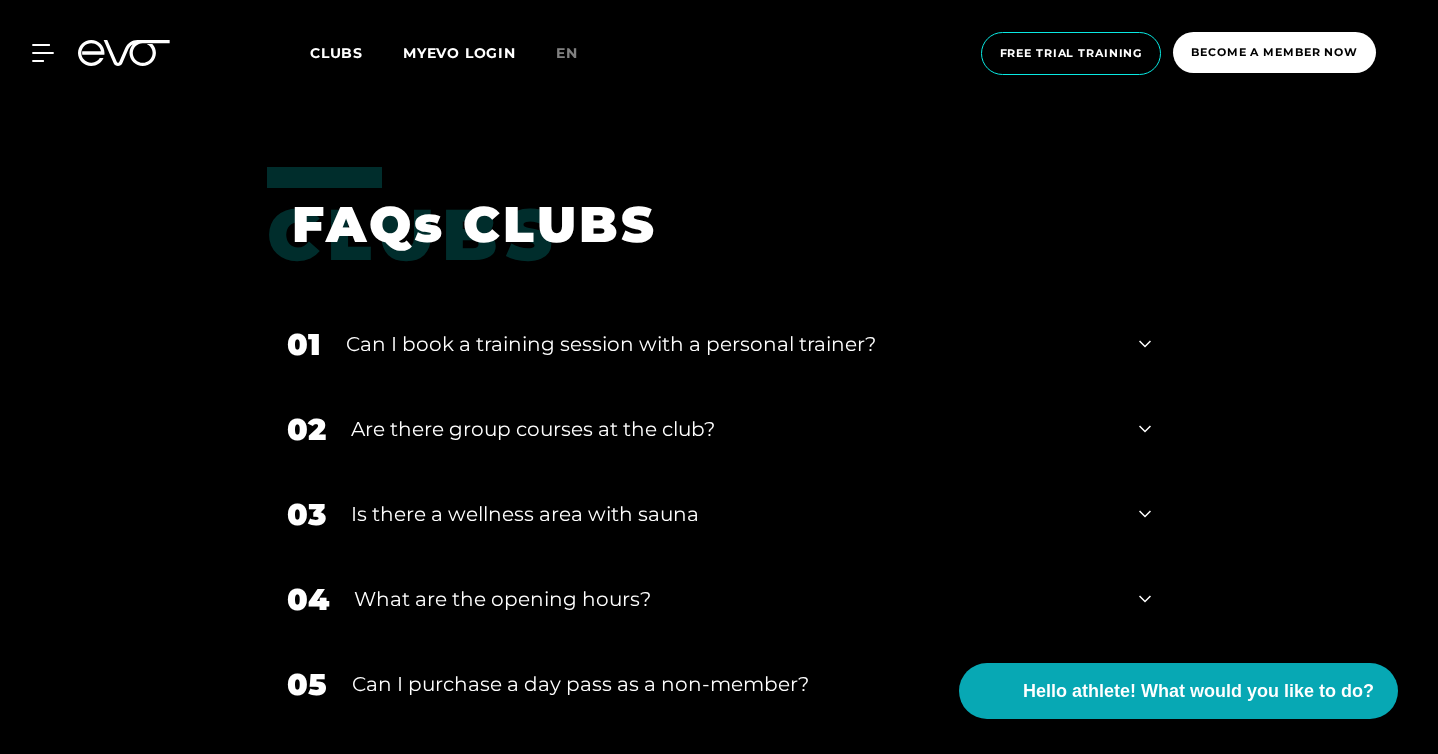 click on "﻿Are there group courses at the club?" at bounding box center [732, 429] 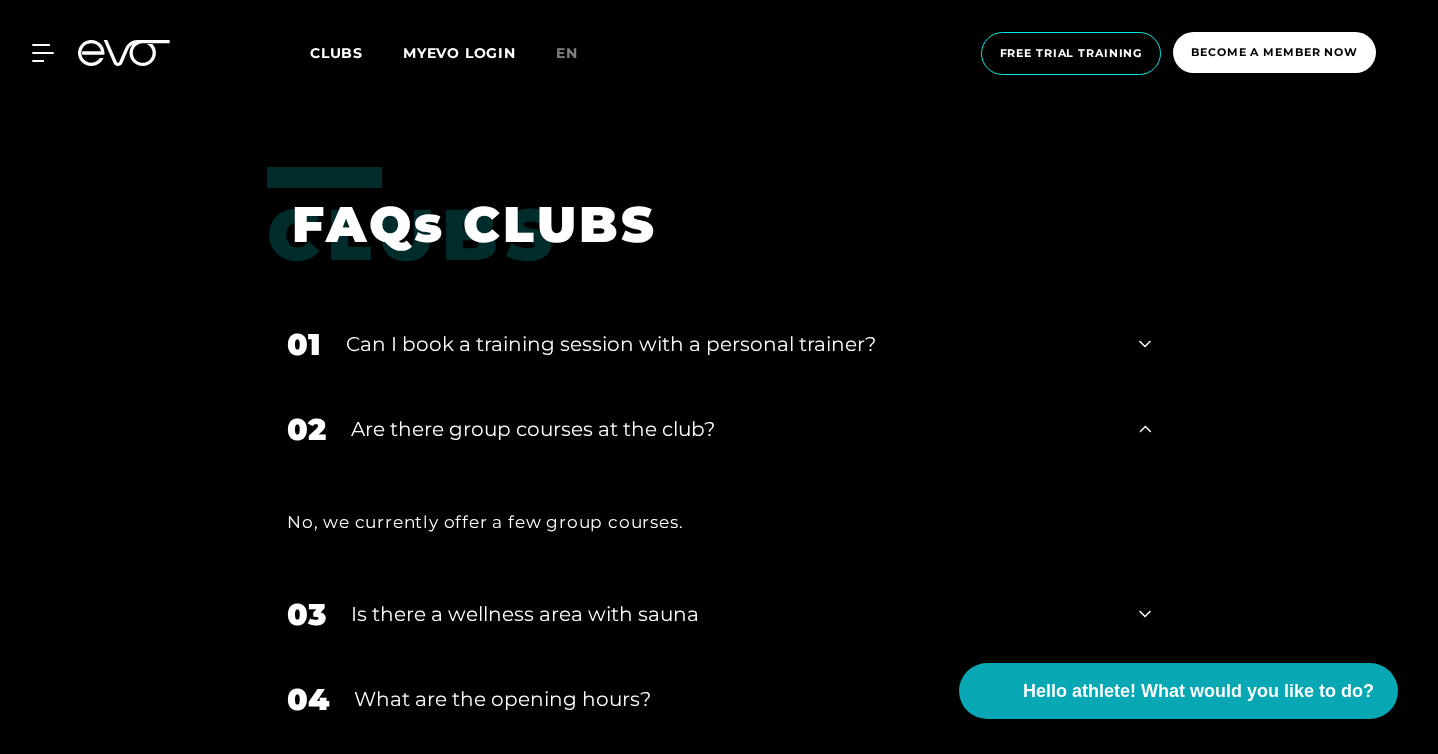 click on "﻿Are there group courses at the club?" at bounding box center [732, 429] 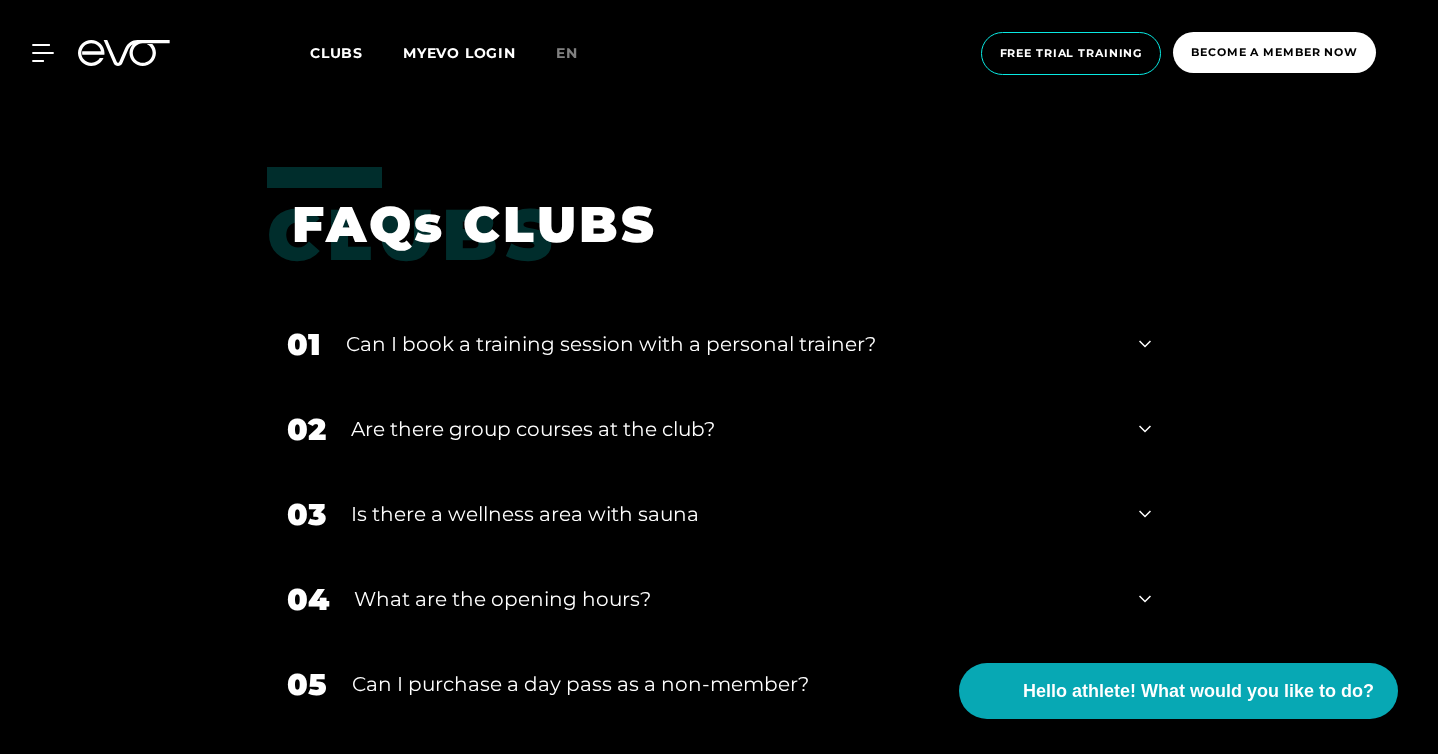 click on "Can I book a training session with a personal trainer?" at bounding box center (611, 344) 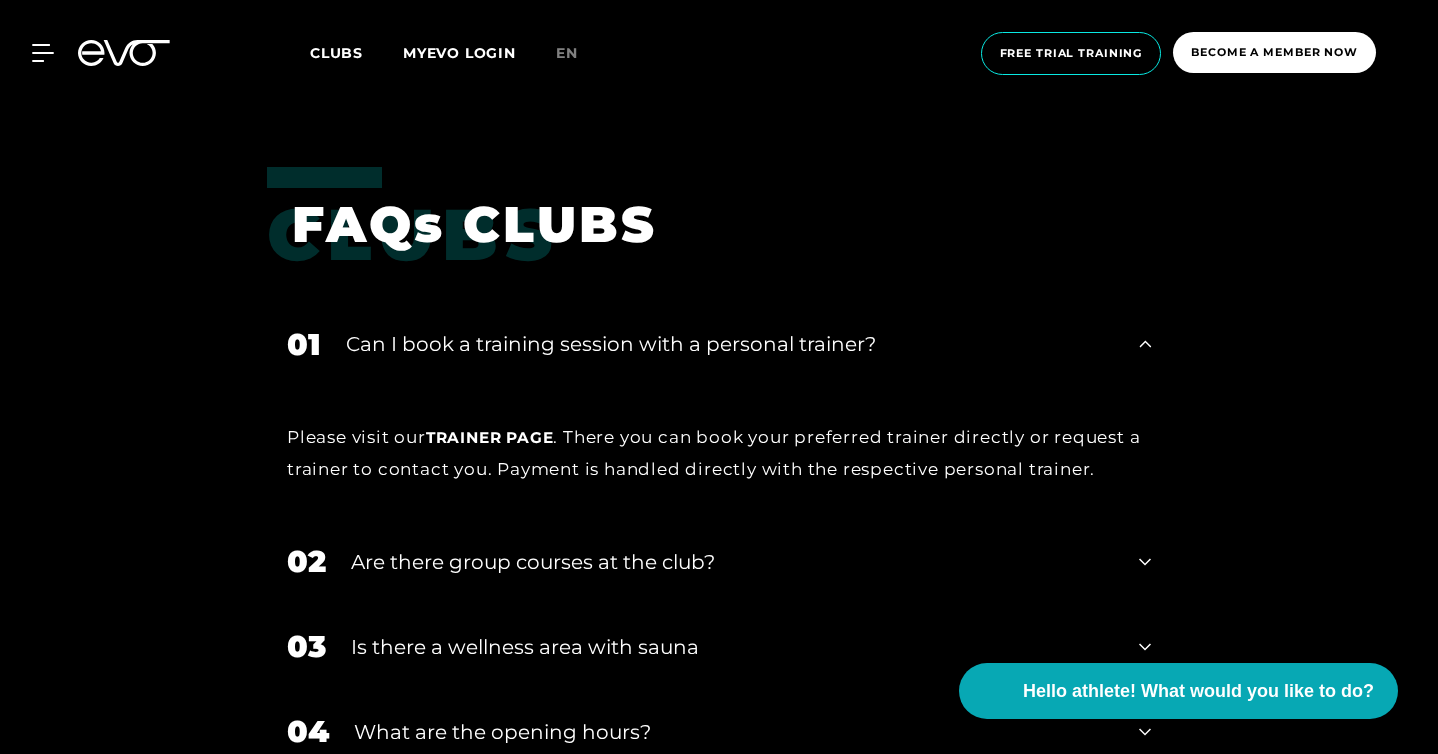 click on "Can I book a training session with a personal trainer?" at bounding box center [611, 344] 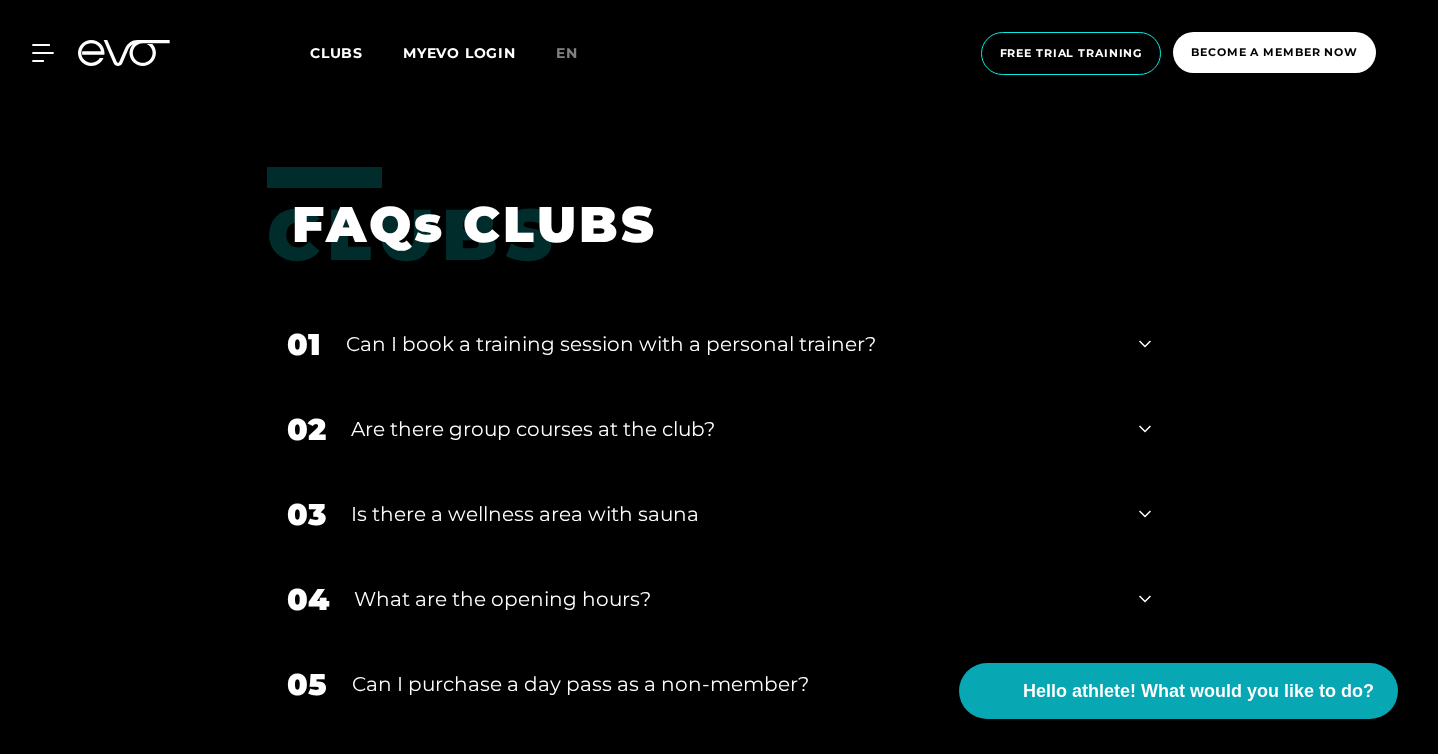 scroll, scrollTop: 3465, scrollLeft: 0, axis: vertical 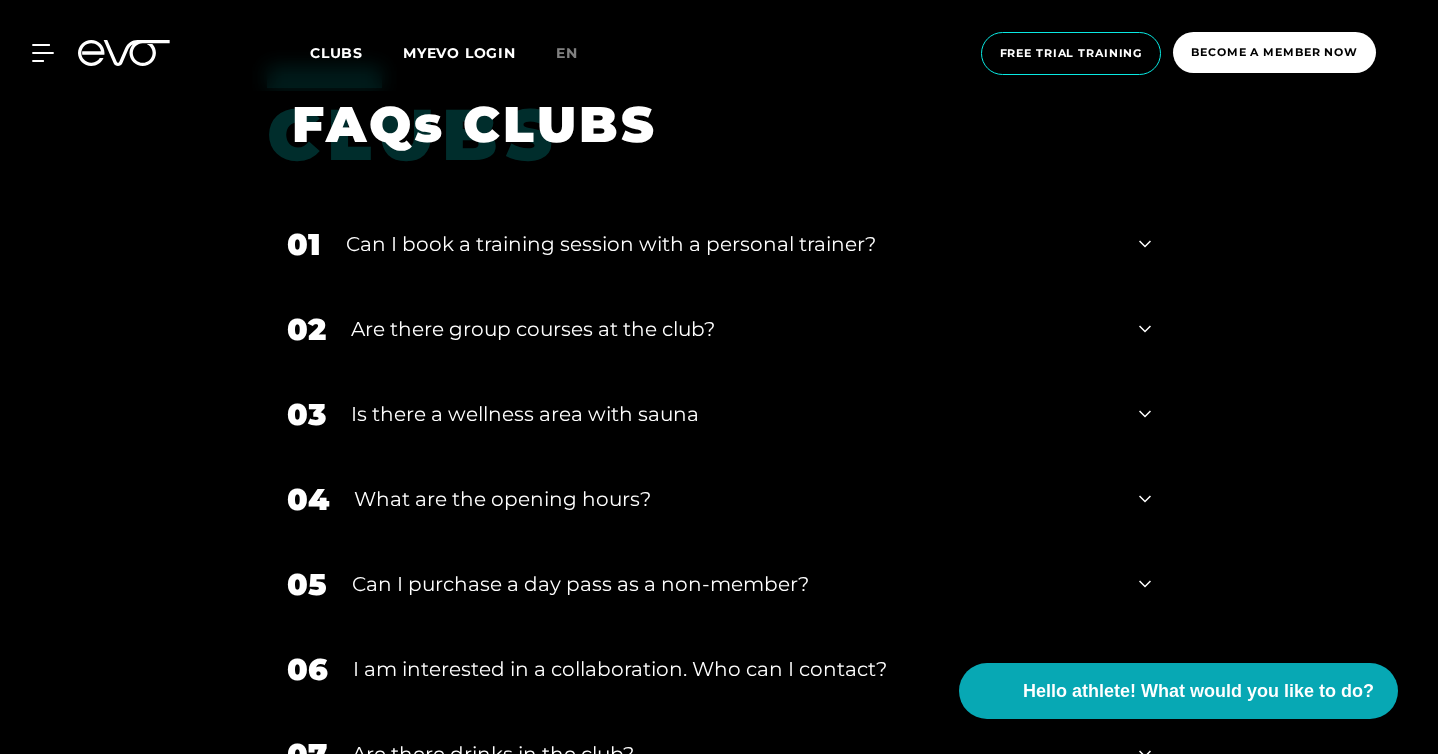 click on "What are the opening hours?" at bounding box center (734, 499) 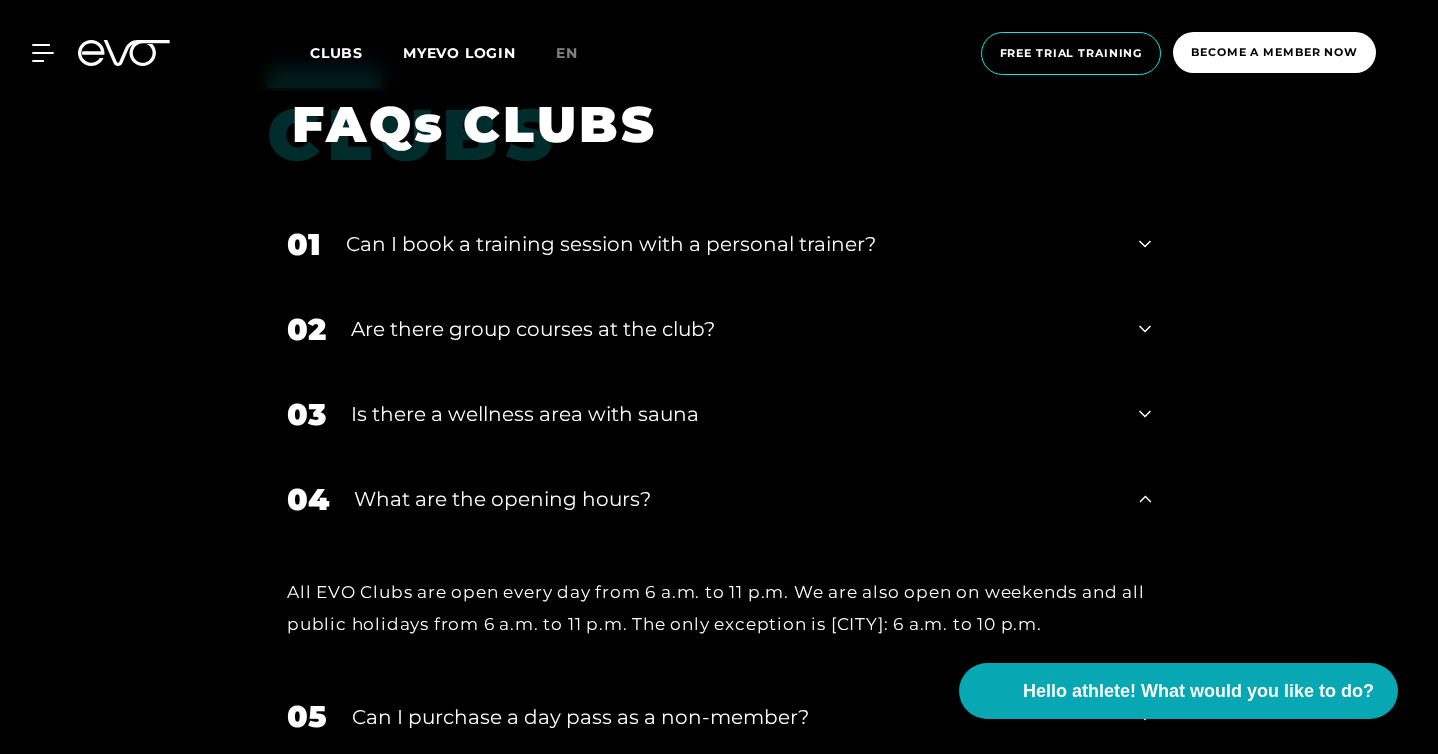 click on "What are the opening hours?" at bounding box center [734, 499] 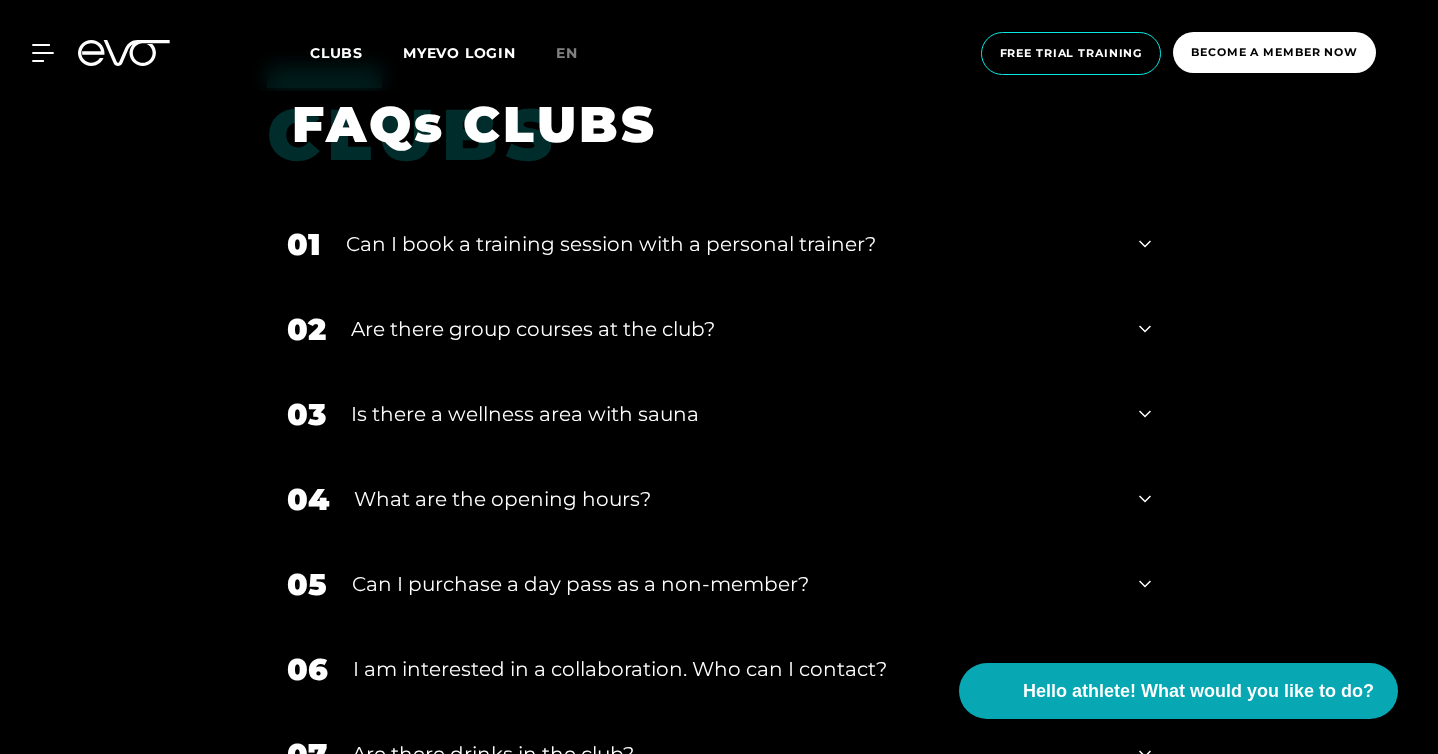 scroll, scrollTop: 3495, scrollLeft: 0, axis: vertical 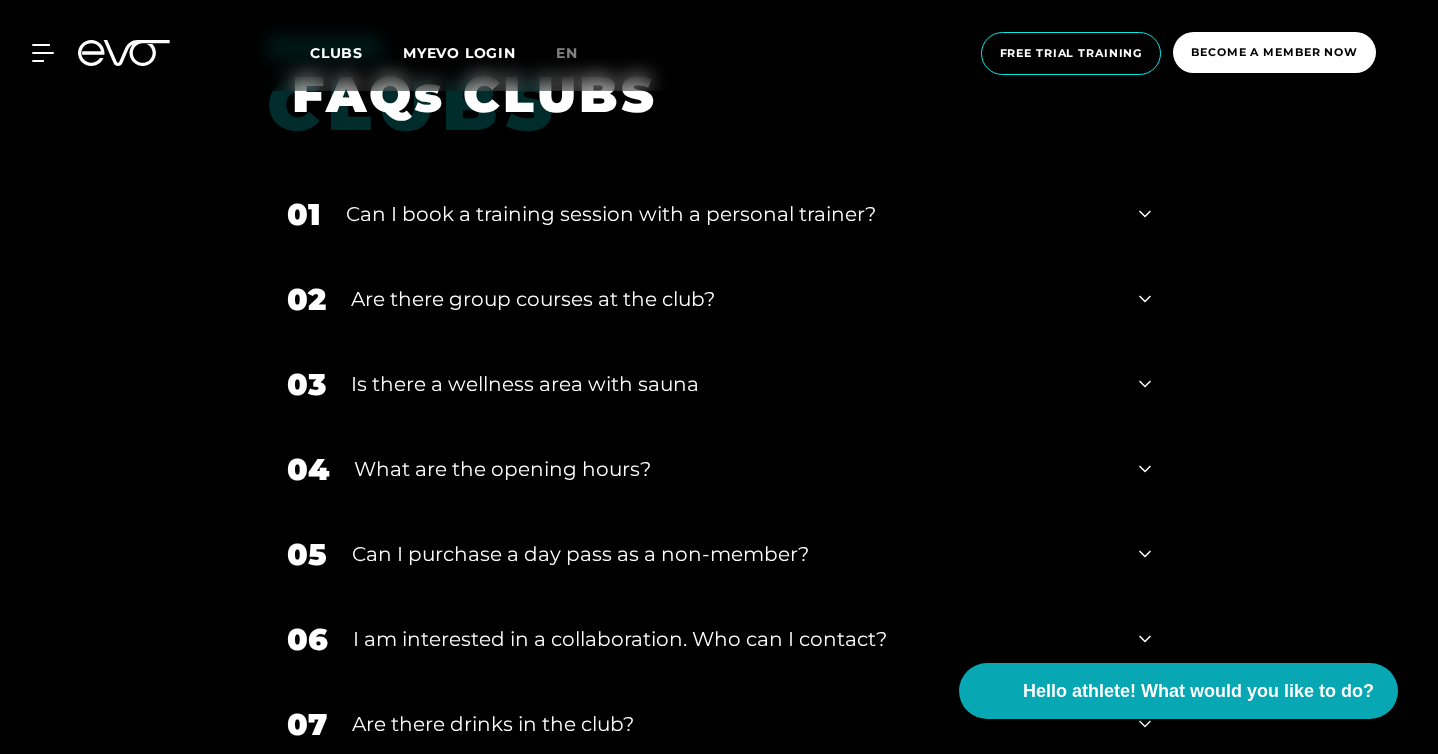 click on "Can I purchase a day pass as a non-member?" at bounding box center (580, 554) 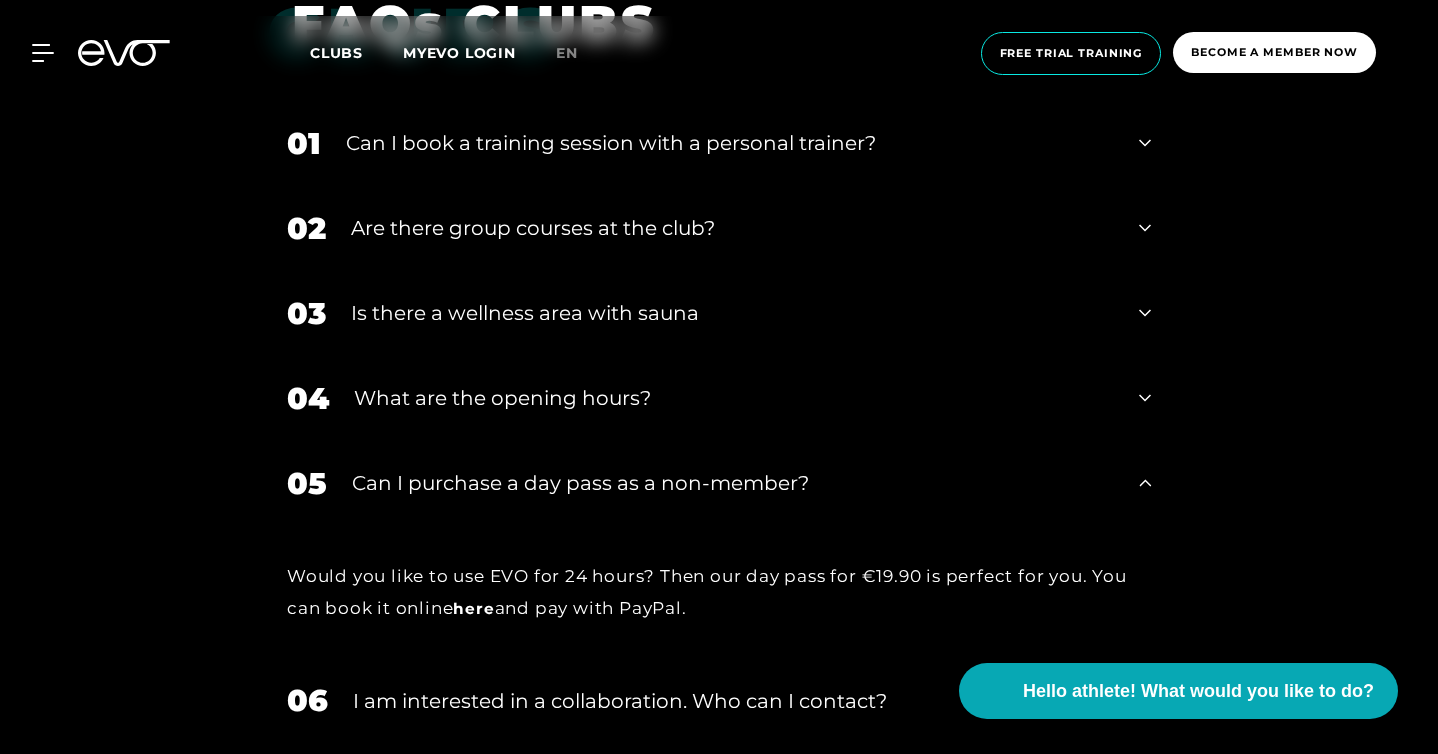 scroll, scrollTop: 3567, scrollLeft: 0, axis: vertical 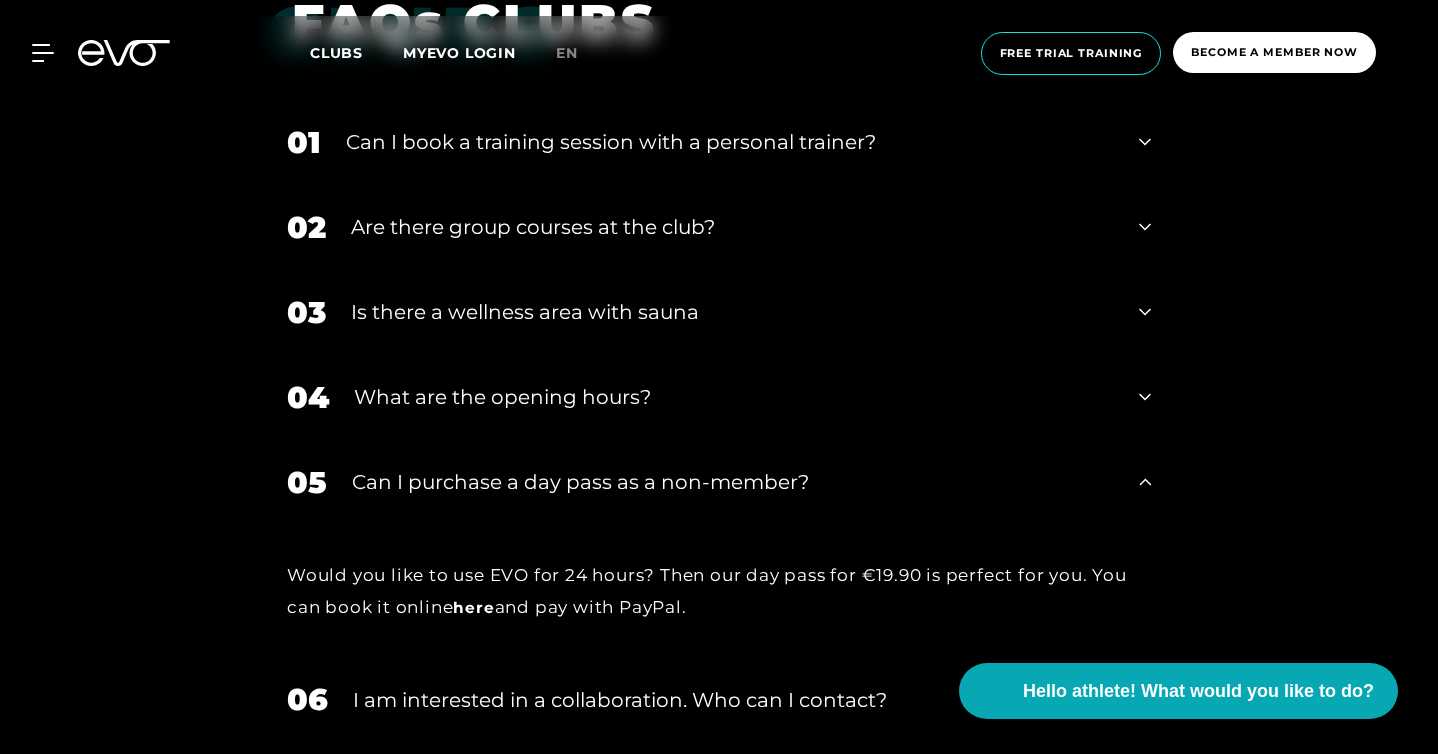 click on "Can I purchase a day pass as a non-member?" at bounding box center (580, 482) 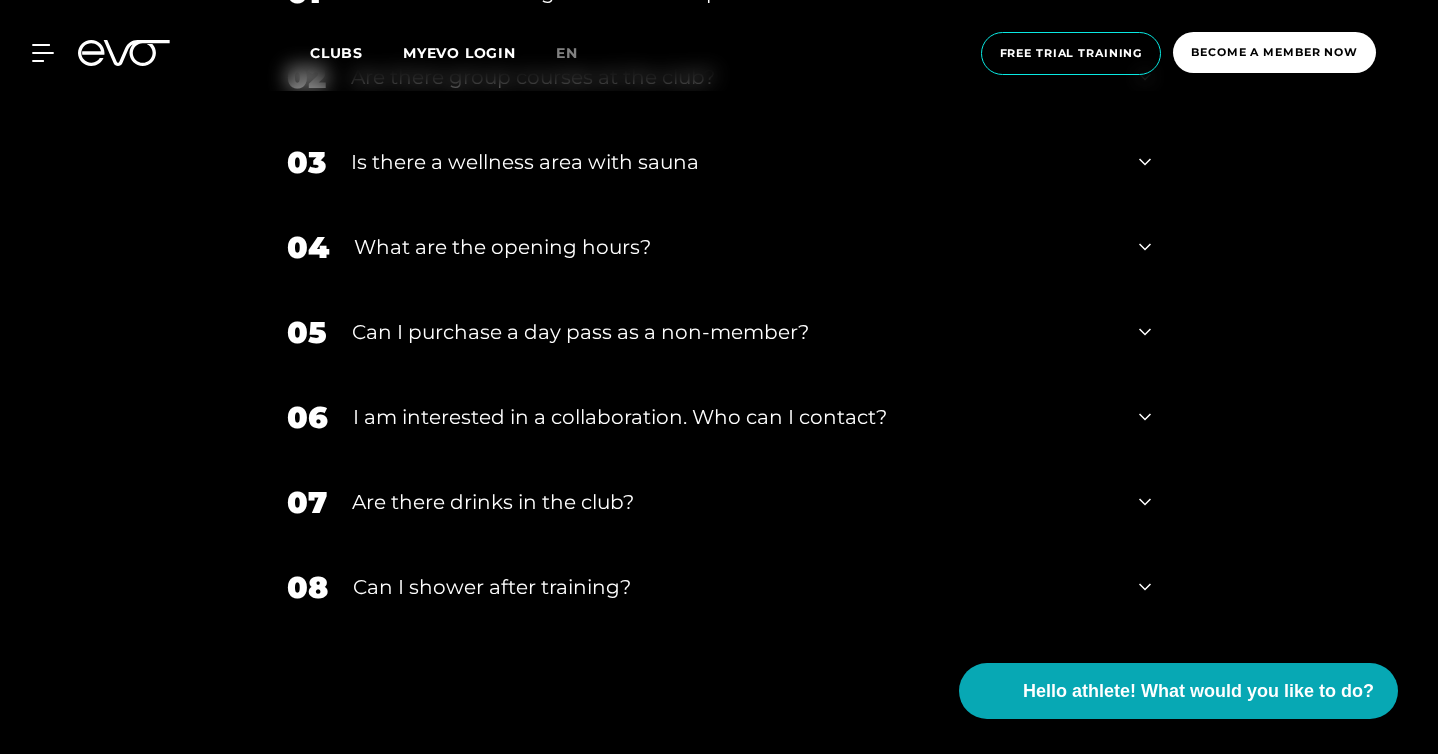 scroll, scrollTop: 3718, scrollLeft: 0, axis: vertical 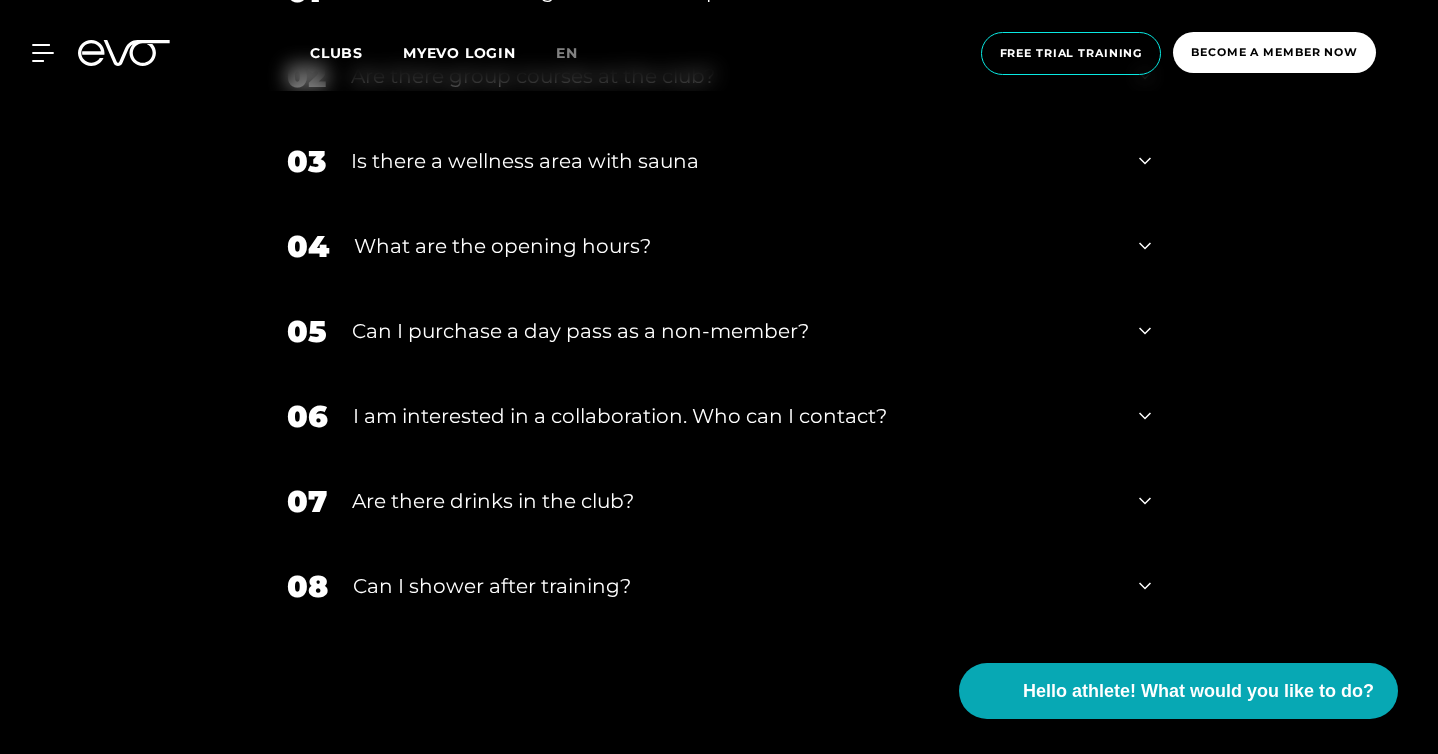 click on "Are there drinks in the club?" at bounding box center (733, 501) 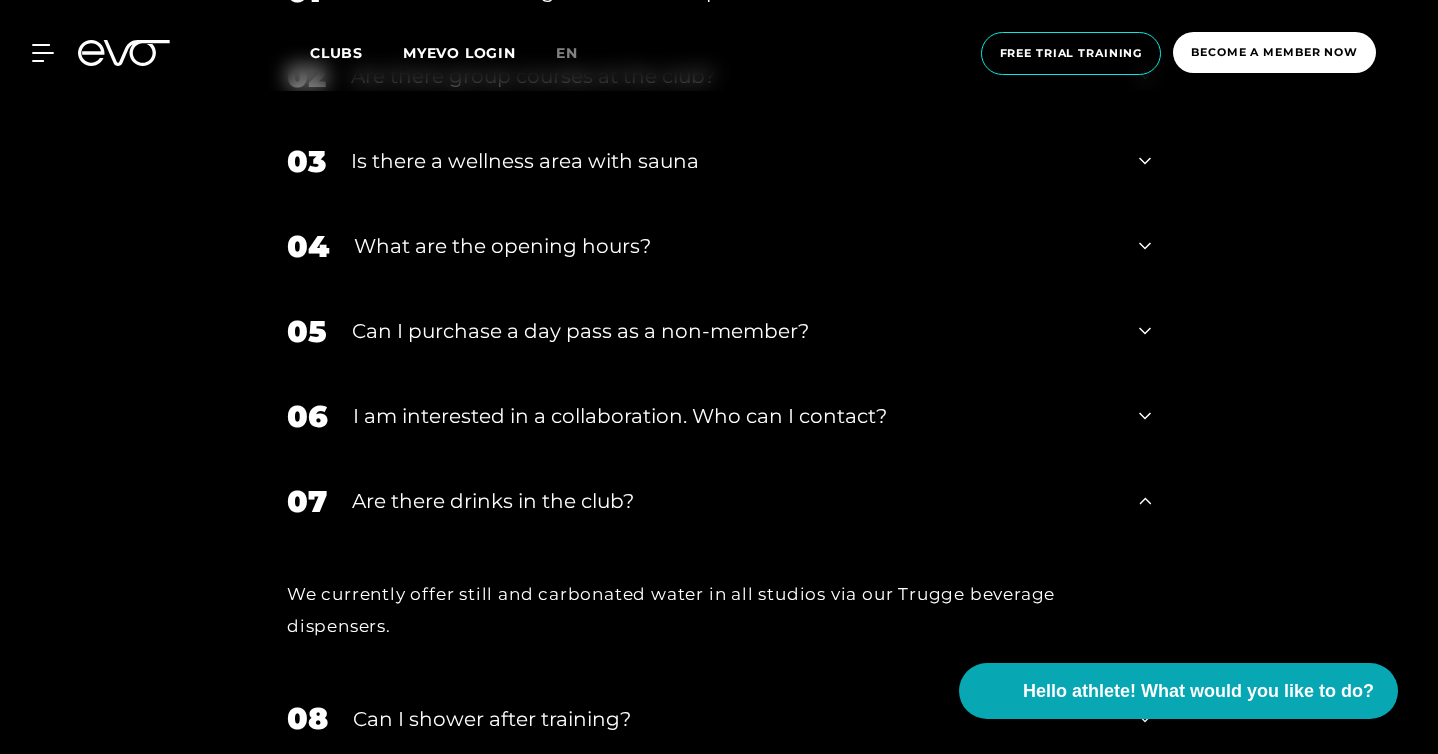 click on "Are there drinks in the club?" at bounding box center [493, 501] 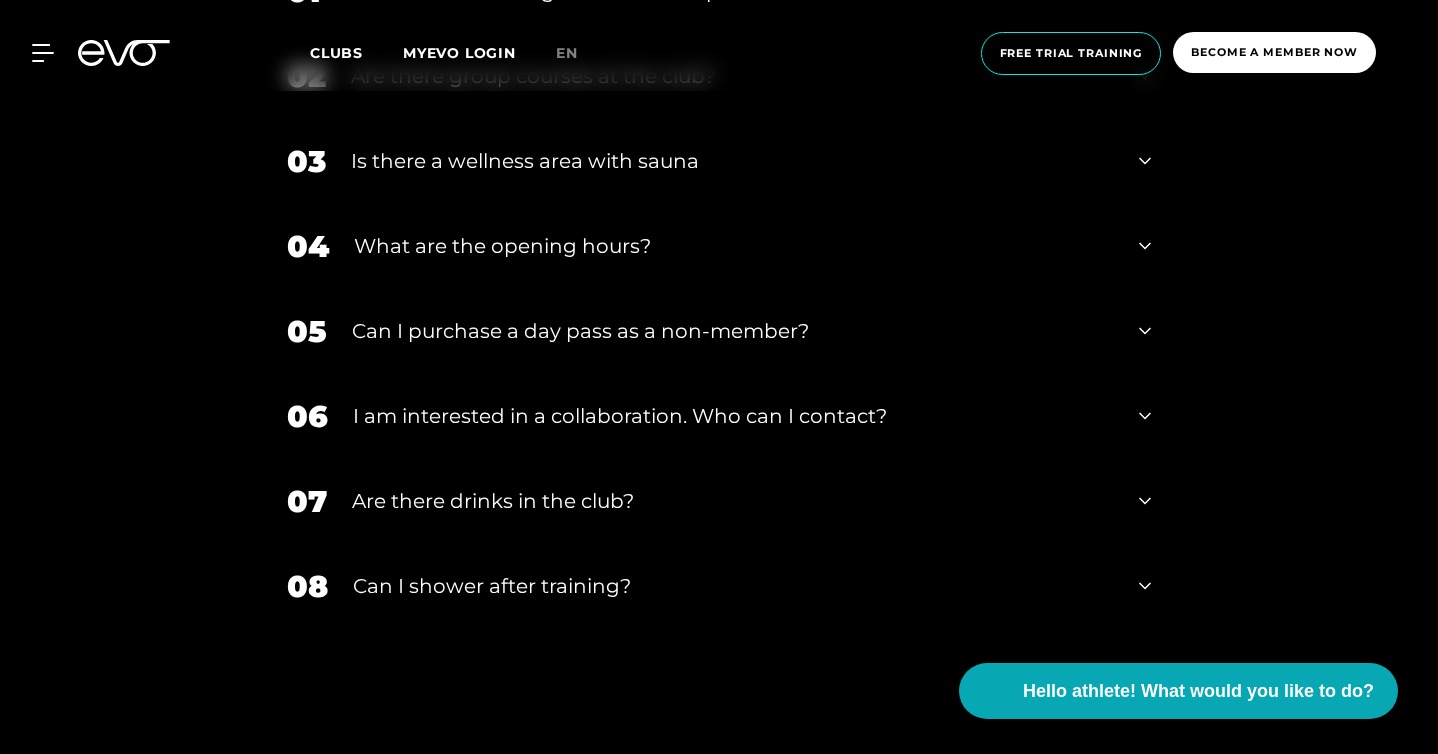 click on "Can I shower after training?" at bounding box center [492, 586] 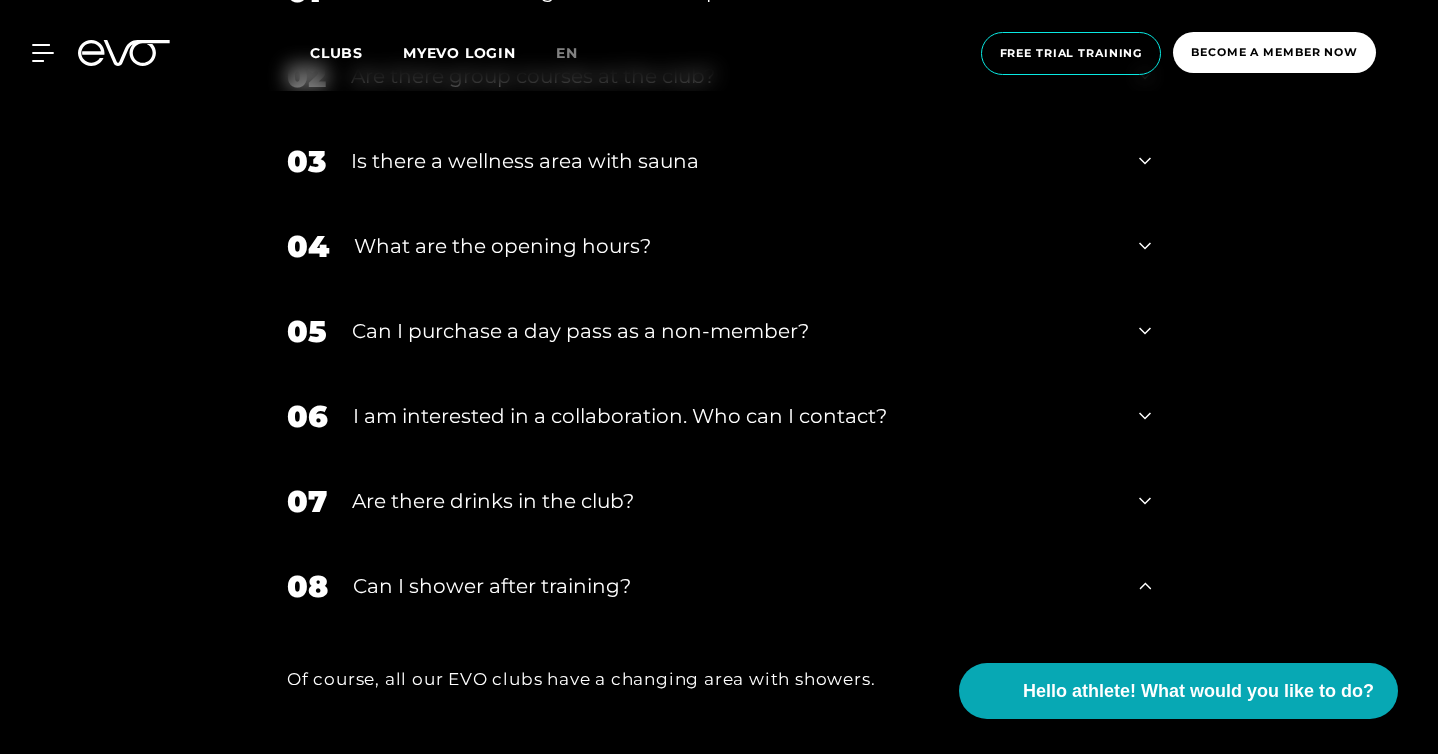 drag, startPoint x: 427, startPoint y: 562, endPoint x: 438, endPoint y: 558, distance: 11.7046995 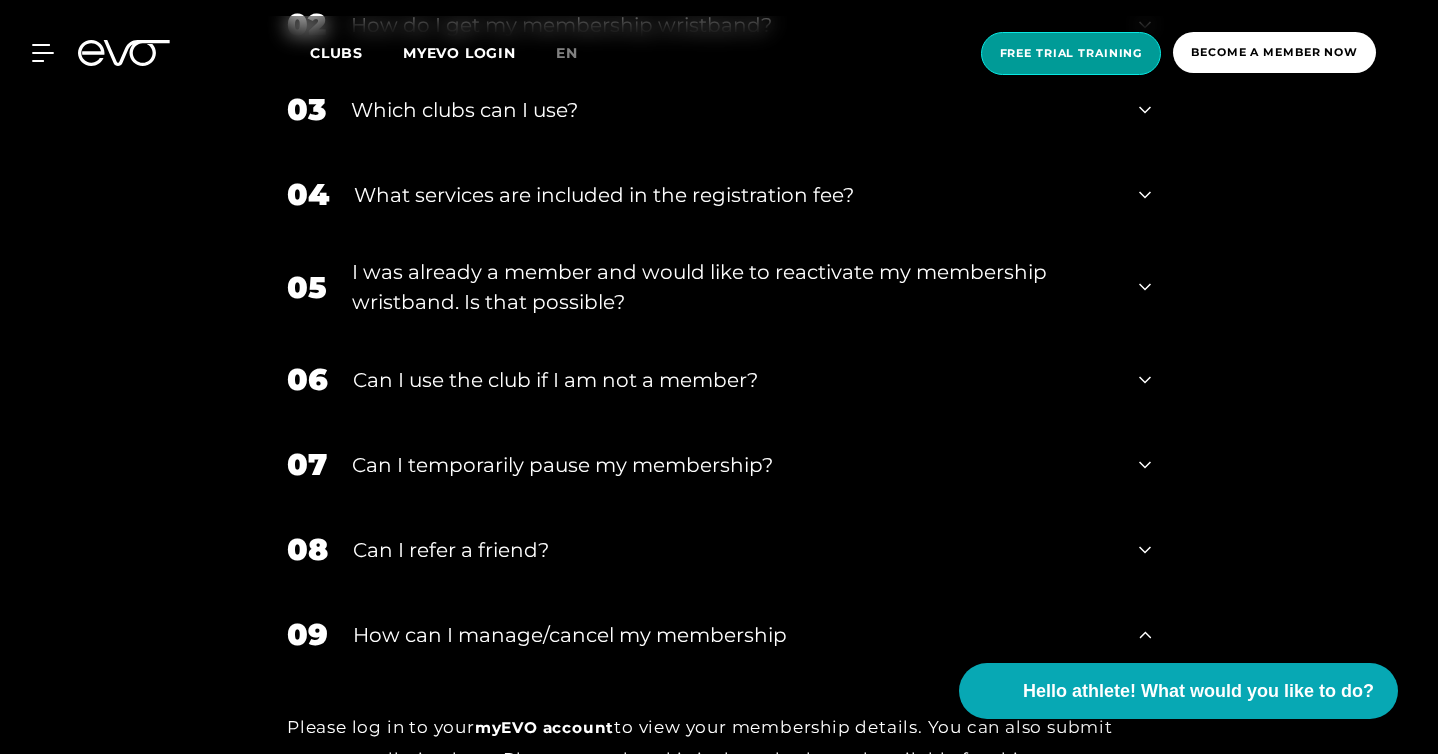 scroll, scrollTop: 996, scrollLeft: 0, axis: vertical 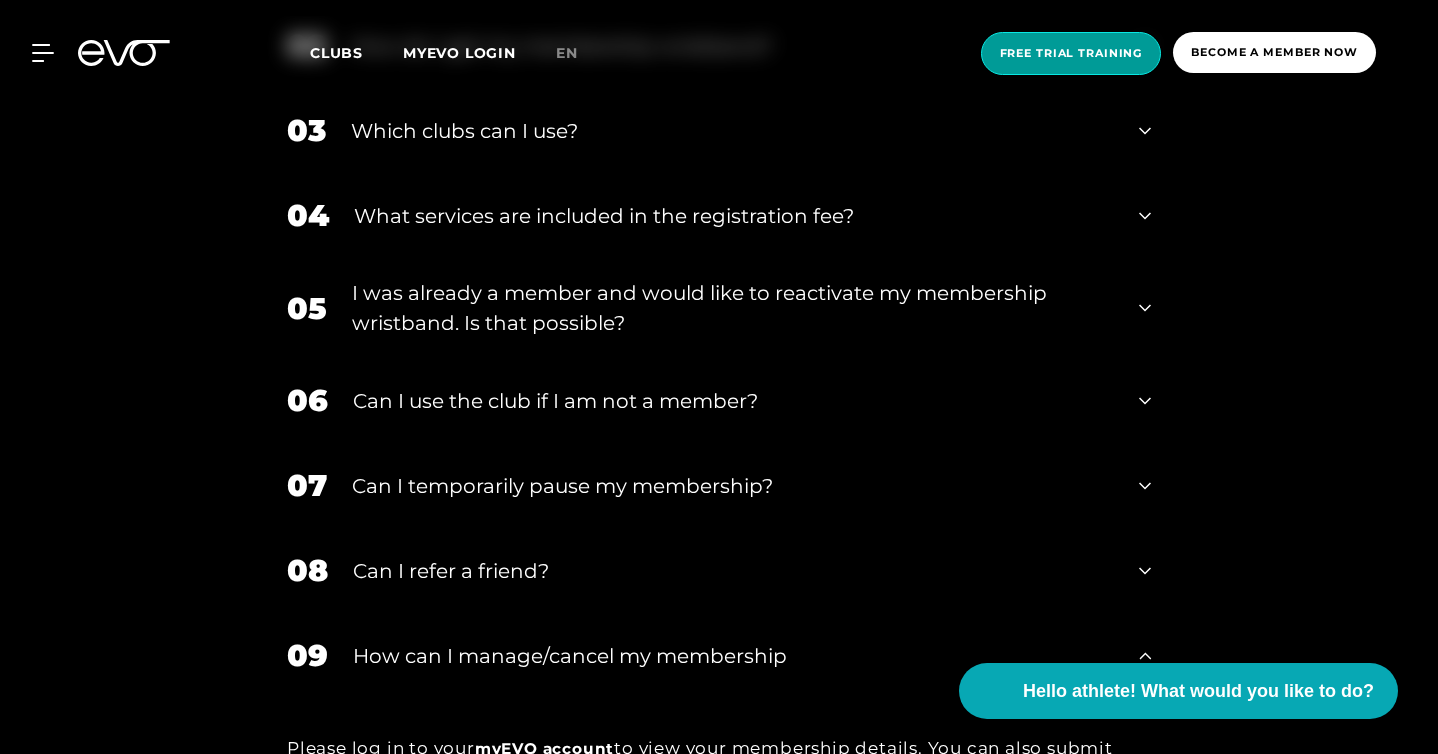 click on "Free trial training" at bounding box center (1071, 53) 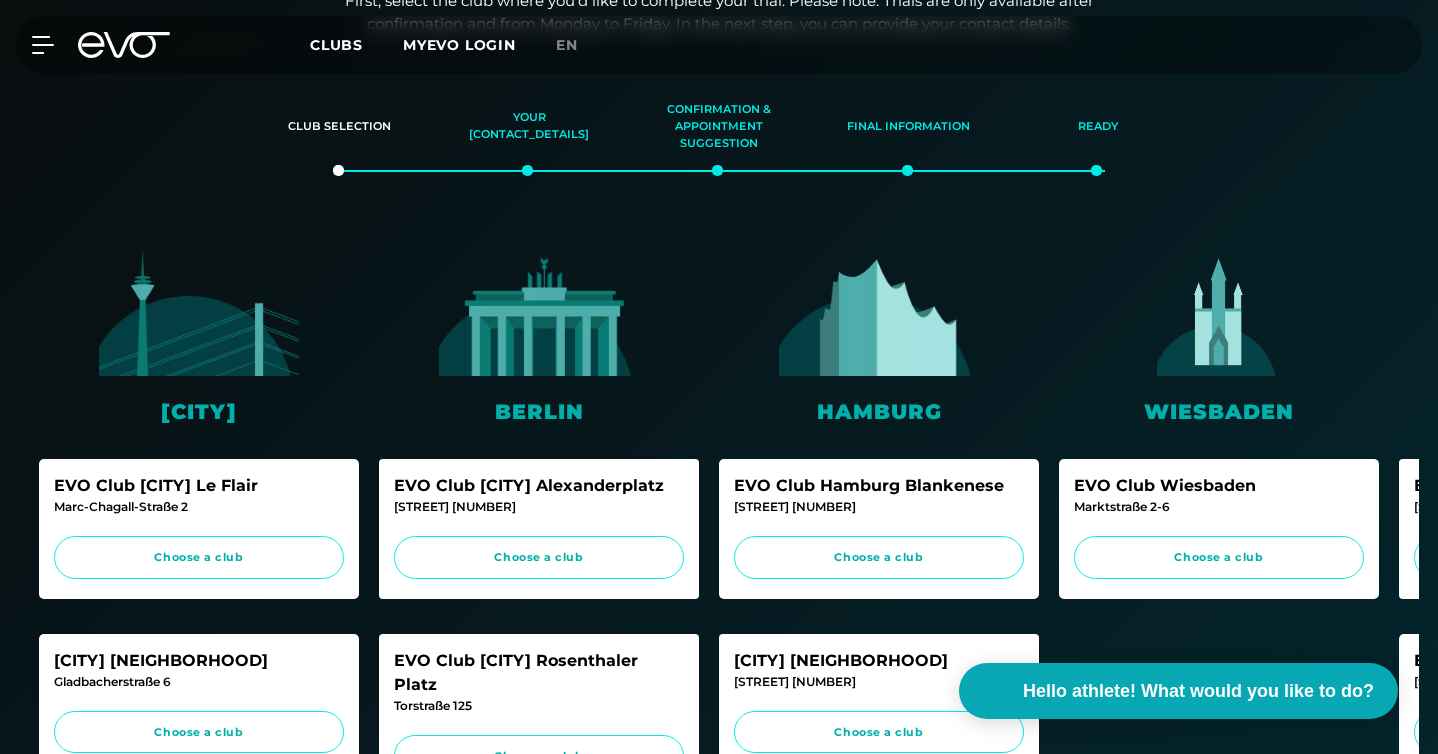 scroll, scrollTop: 464, scrollLeft: 0, axis: vertical 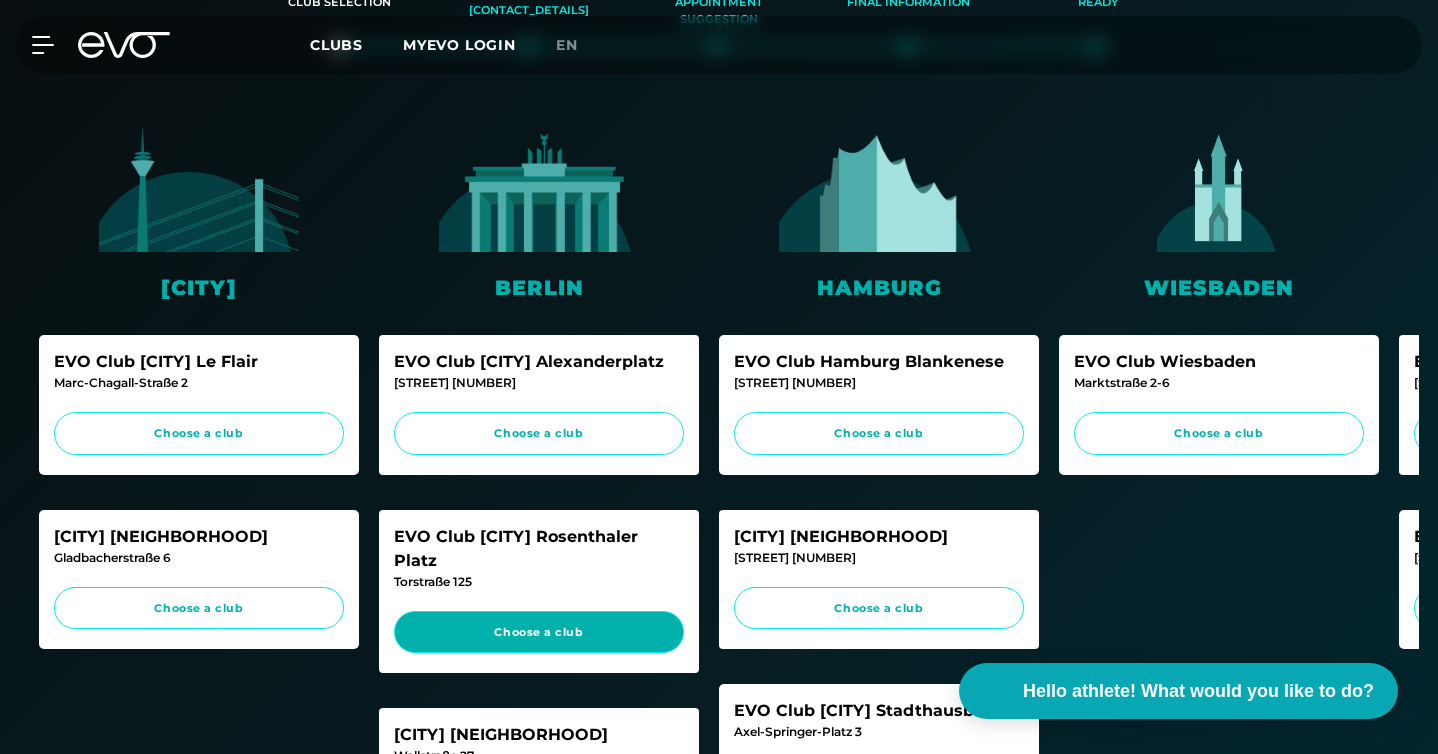 click on "Choose a club" at bounding box center [539, 632] 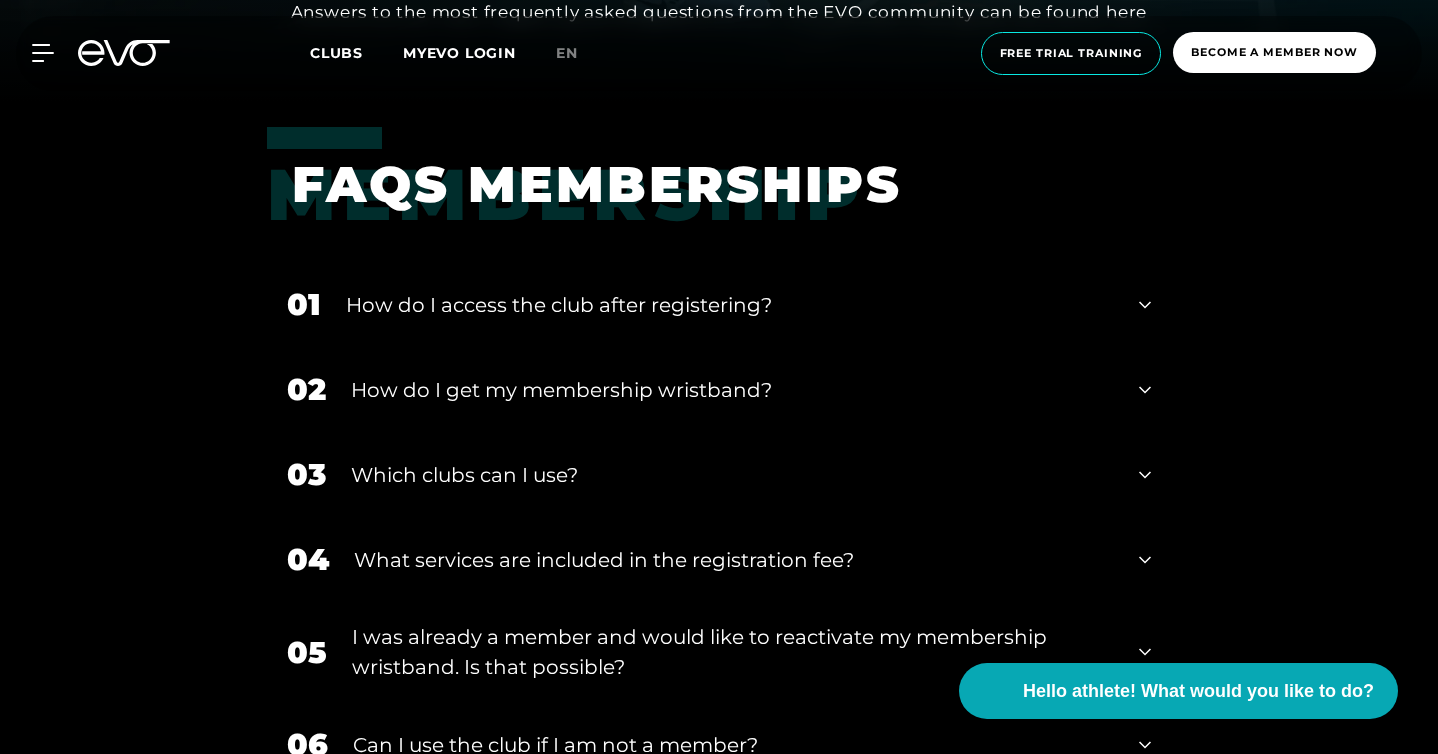 scroll, scrollTop: 0, scrollLeft: 0, axis: both 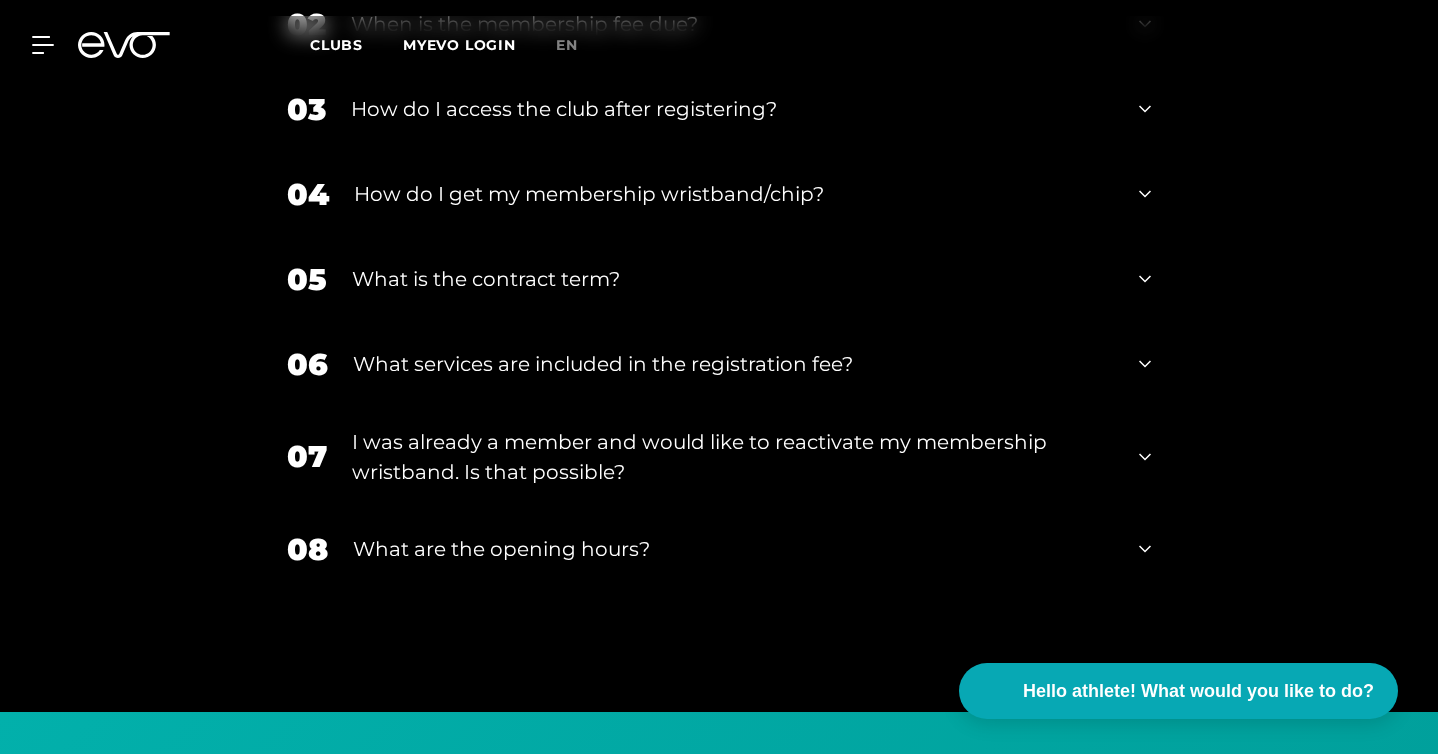 click on "What is the contract term?" at bounding box center (486, 279) 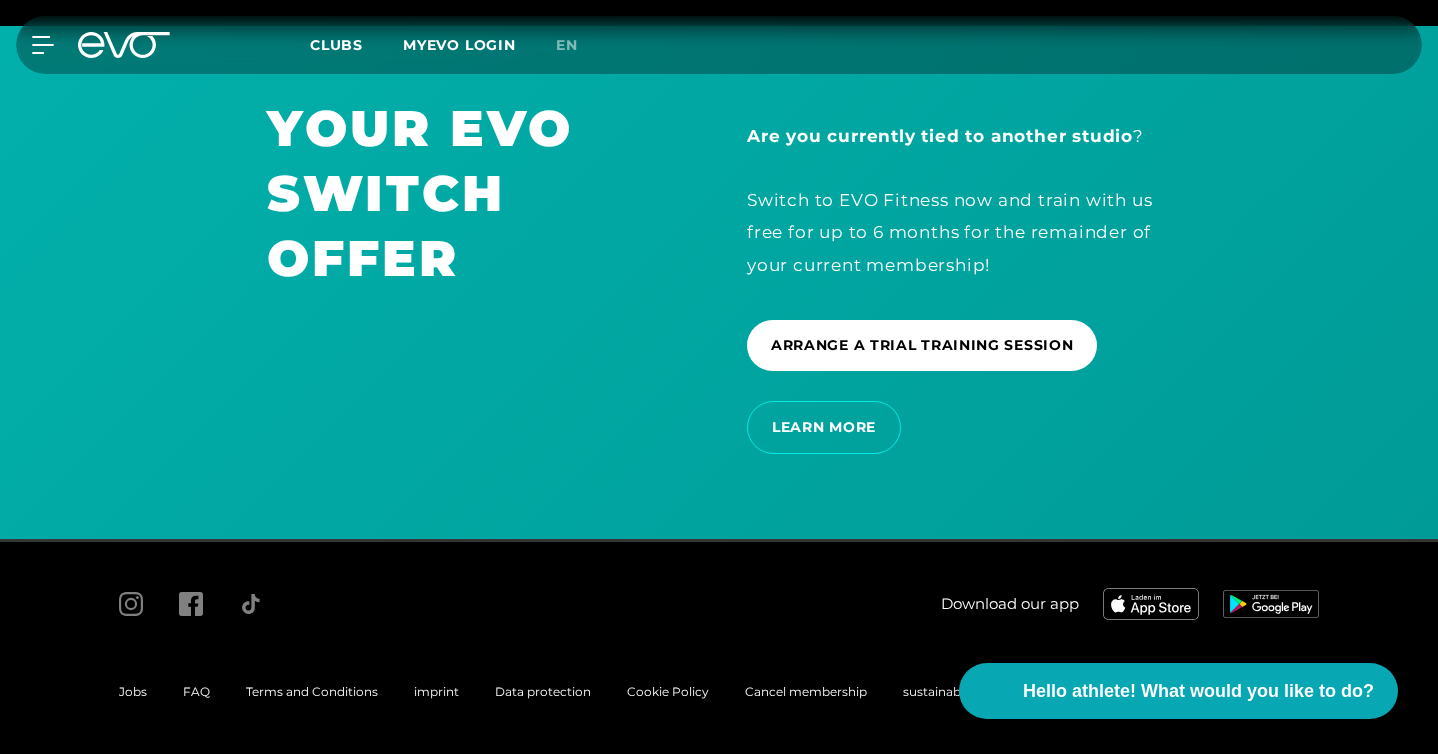 scroll, scrollTop: 3710, scrollLeft: 0, axis: vertical 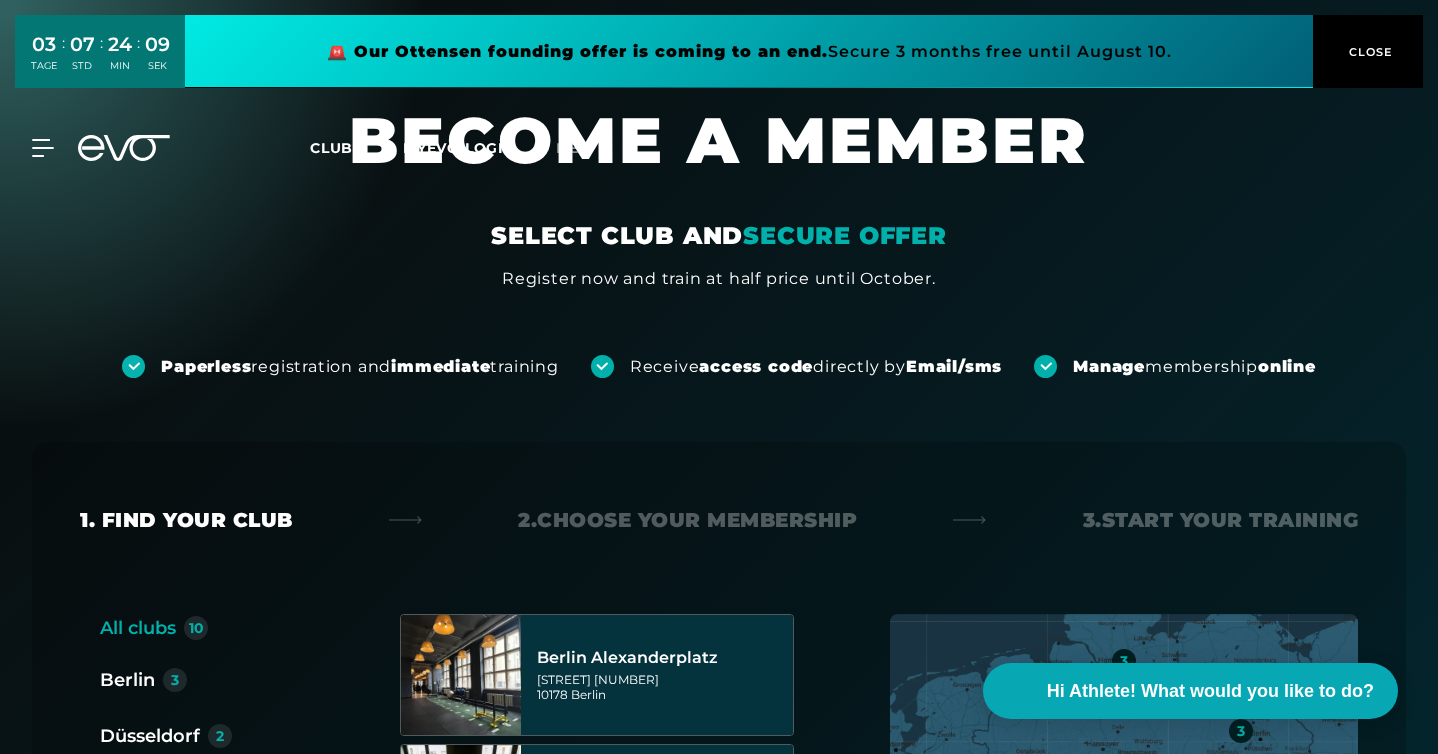 drag, startPoint x: 1393, startPoint y: 45, endPoint x: 1367, endPoint y: 54, distance: 27.513634 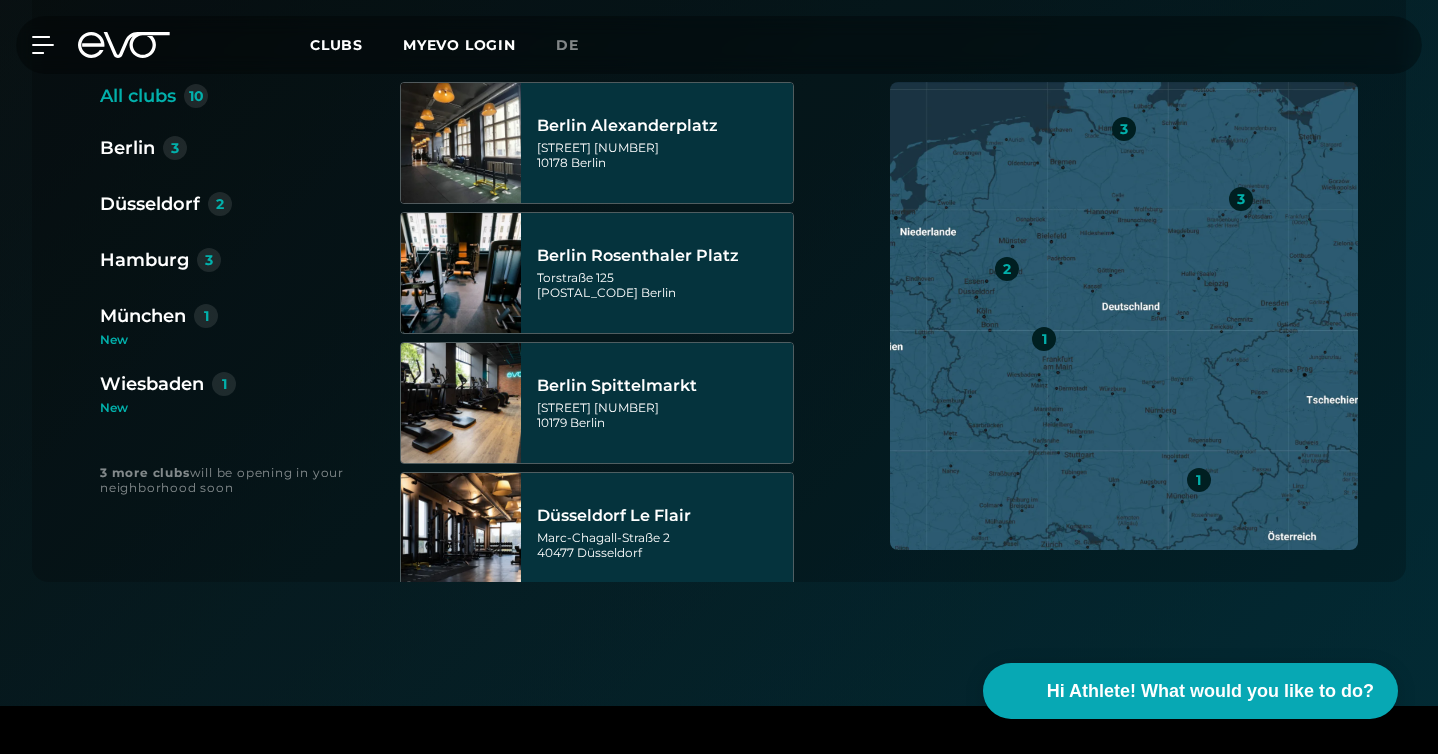 scroll, scrollTop: 559, scrollLeft: 0, axis: vertical 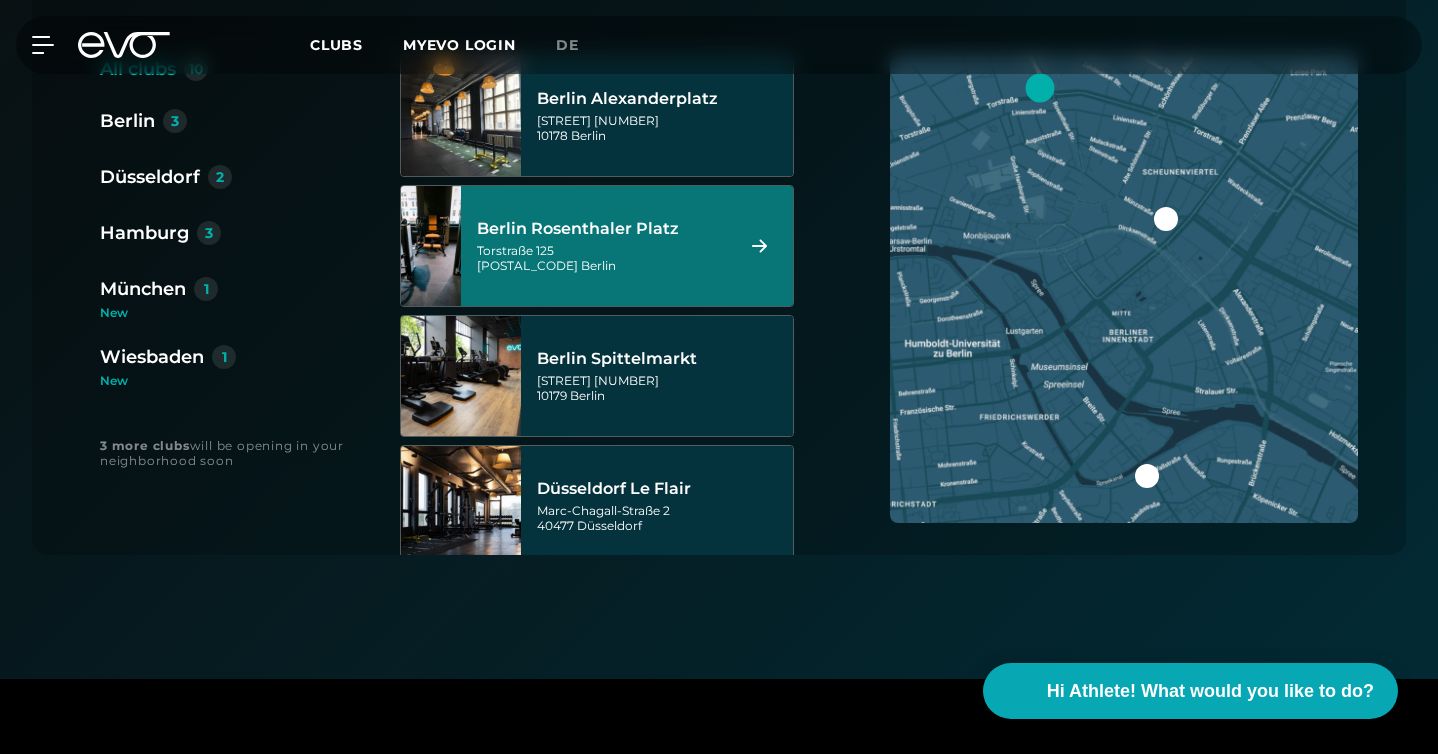 click on "Torstraße 125 10119   Berlin" at bounding box center [602, 258] 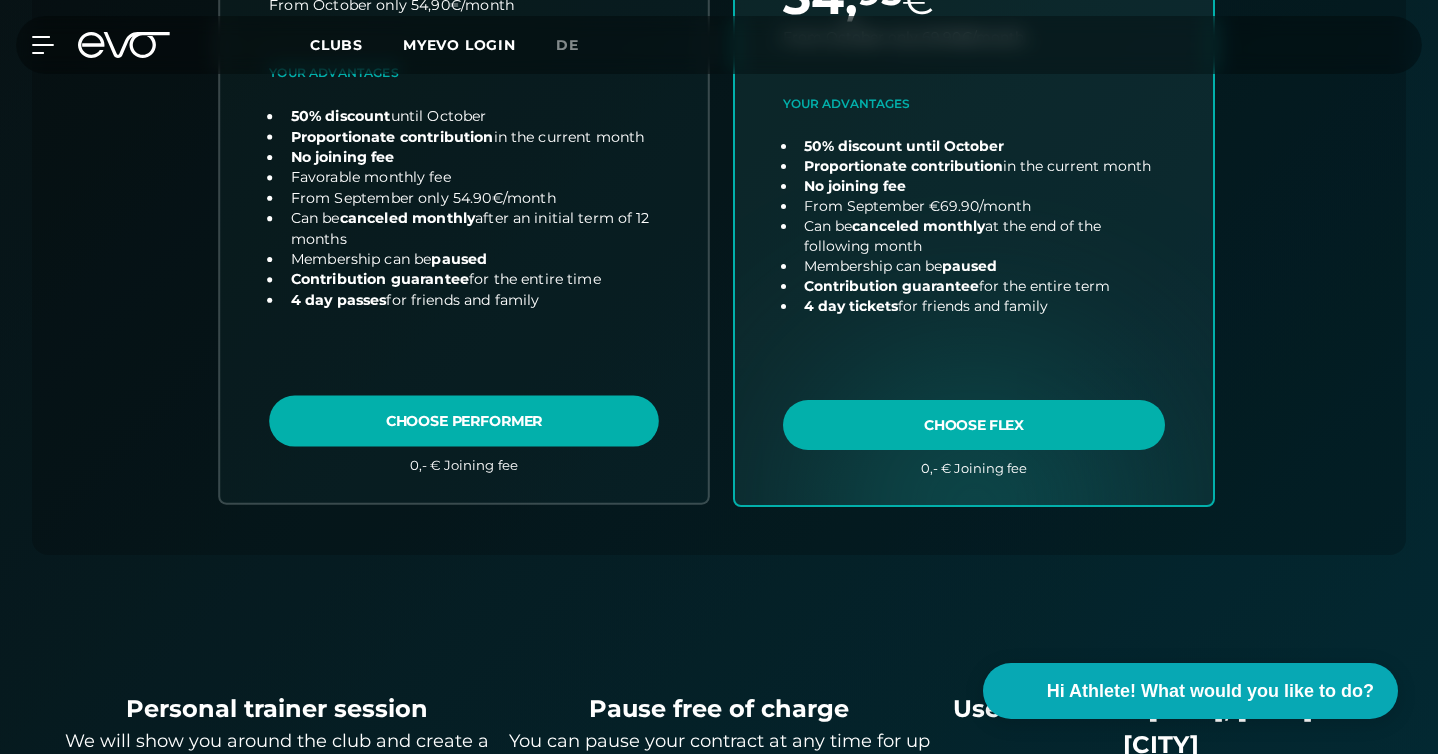 scroll, scrollTop: 886, scrollLeft: 0, axis: vertical 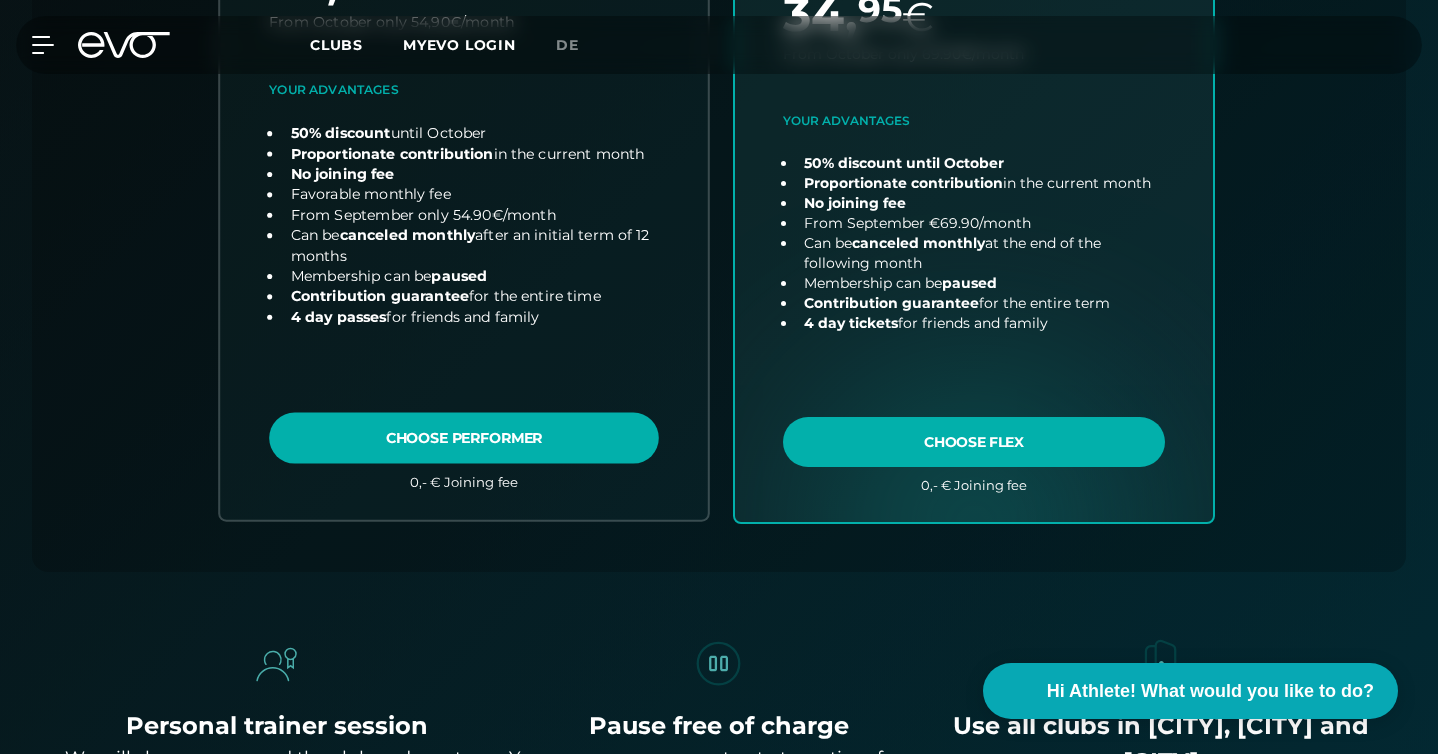 click at bounding box center (464, 126) 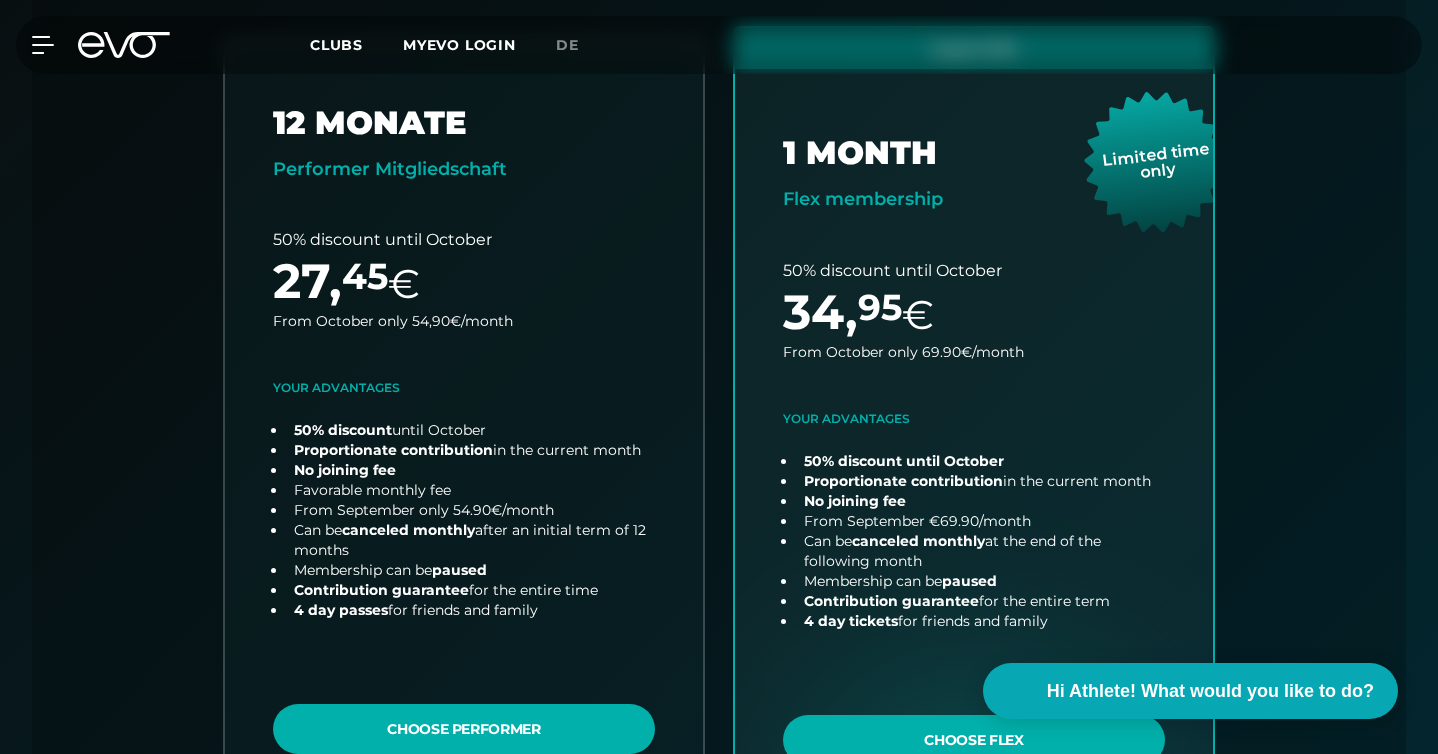 scroll, scrollTop: 587, scrollLeft: 0, axis: vertical 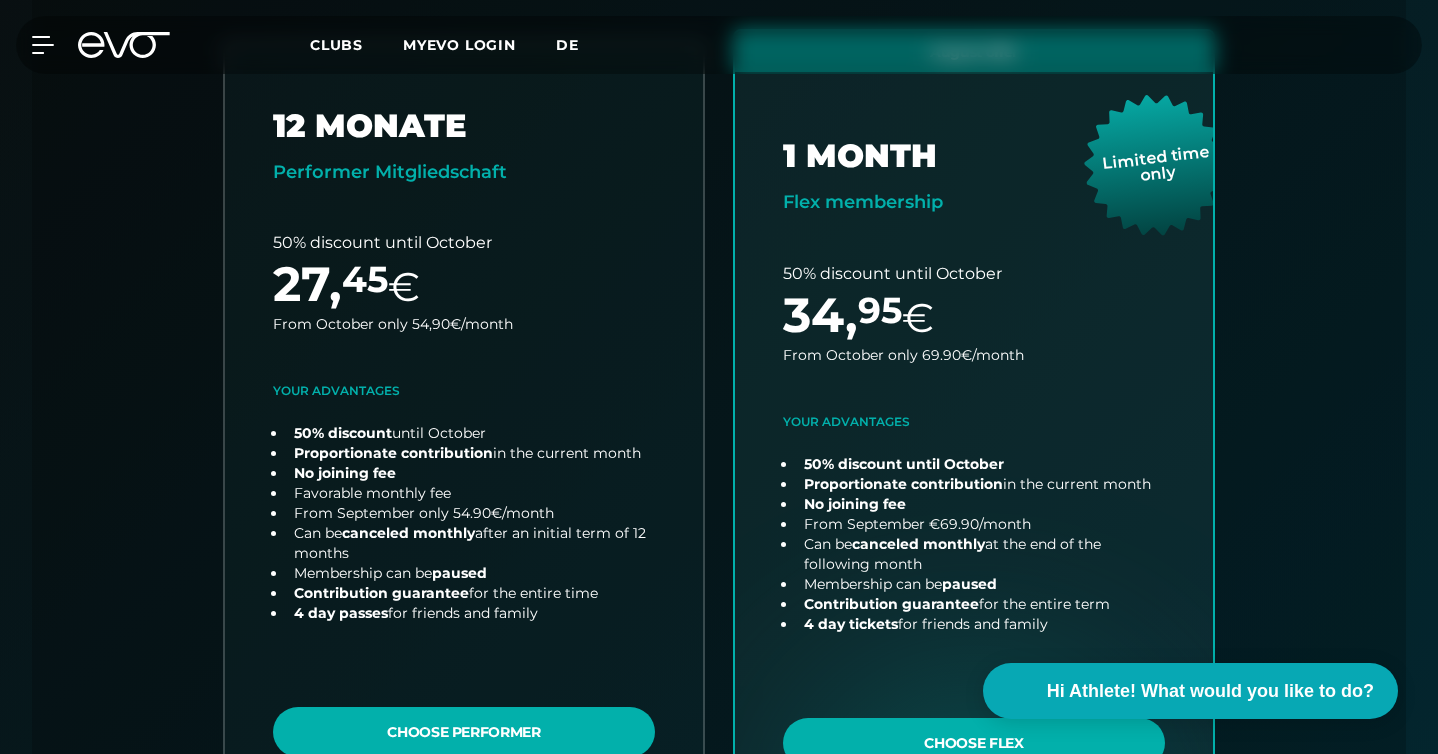 click on "de" at bounding box center (567, 45) 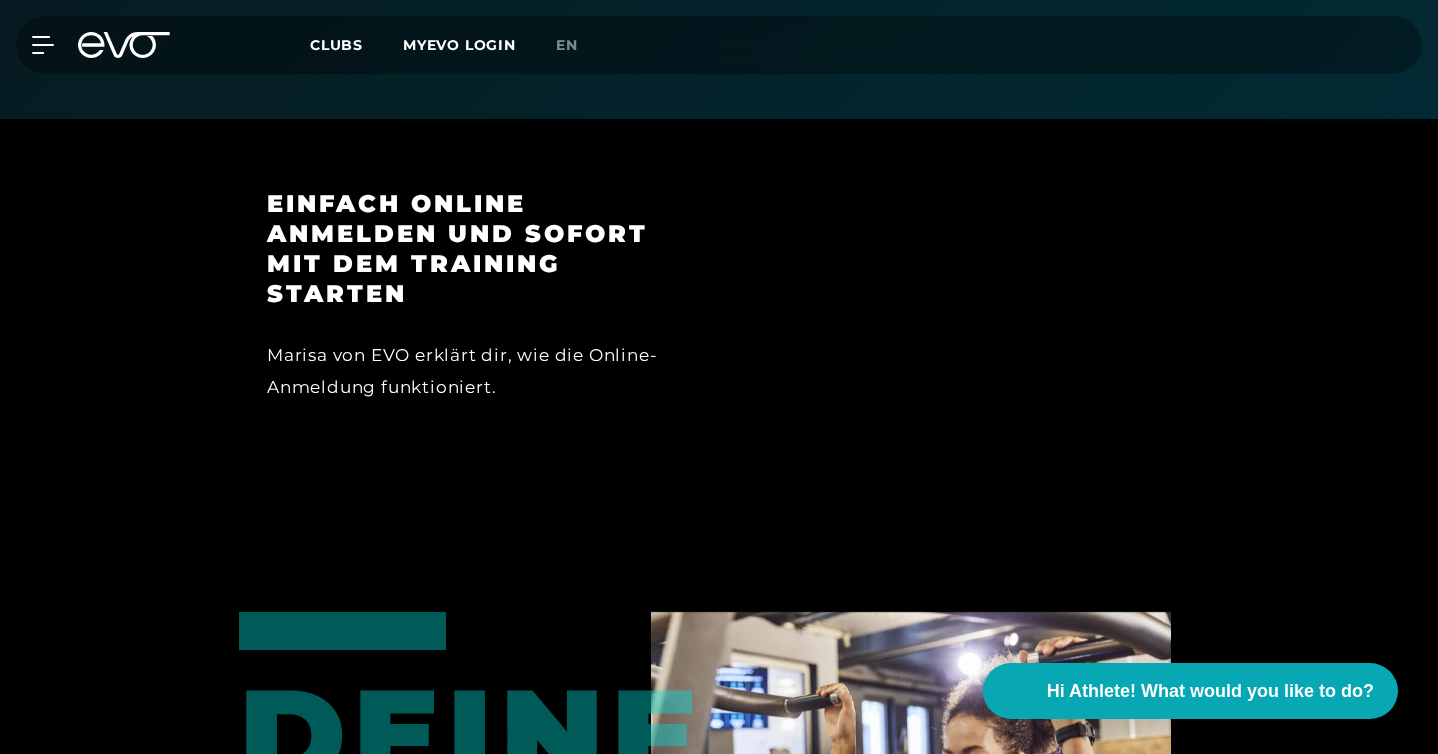 scroll, scrollTop: 1772, scrollLeft: 0, axis: vertical 